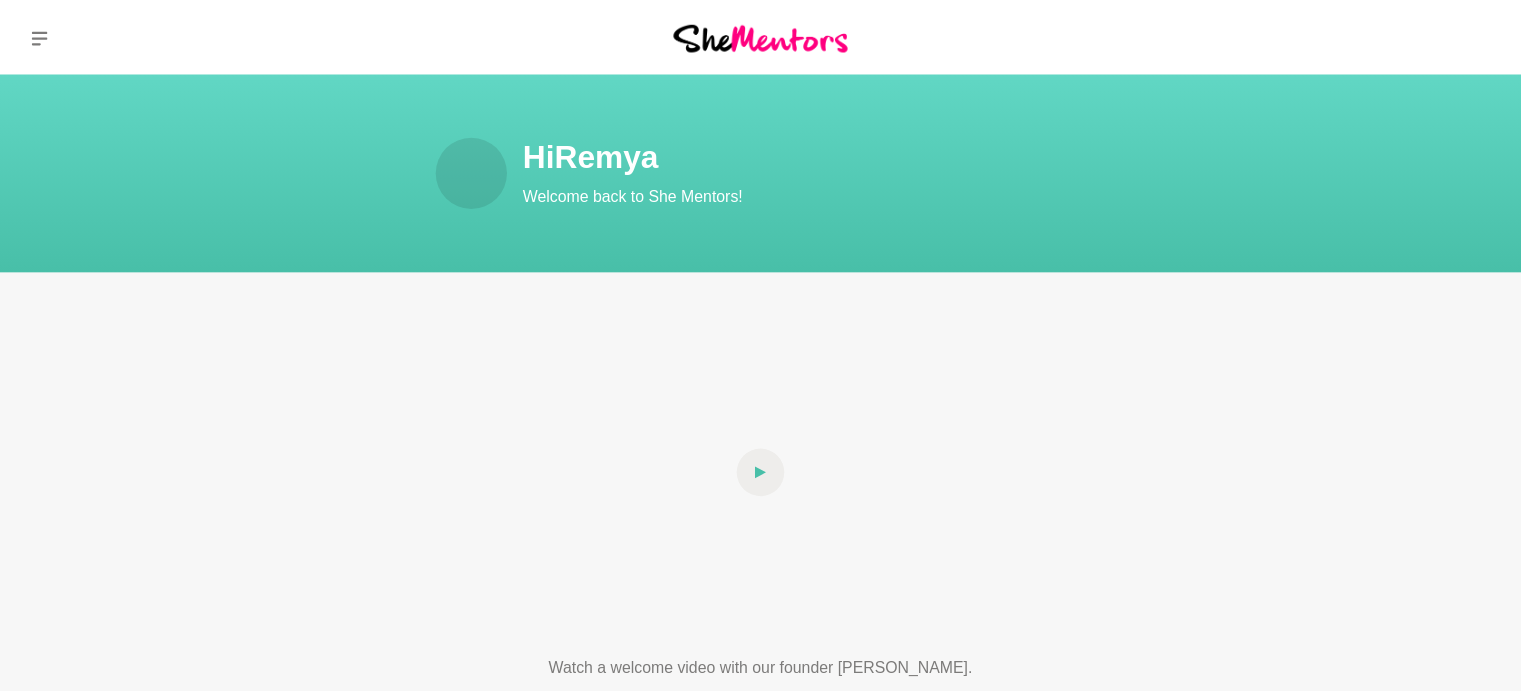 scroll, scrollTop: 0, scrollLeft: 0, axis: both 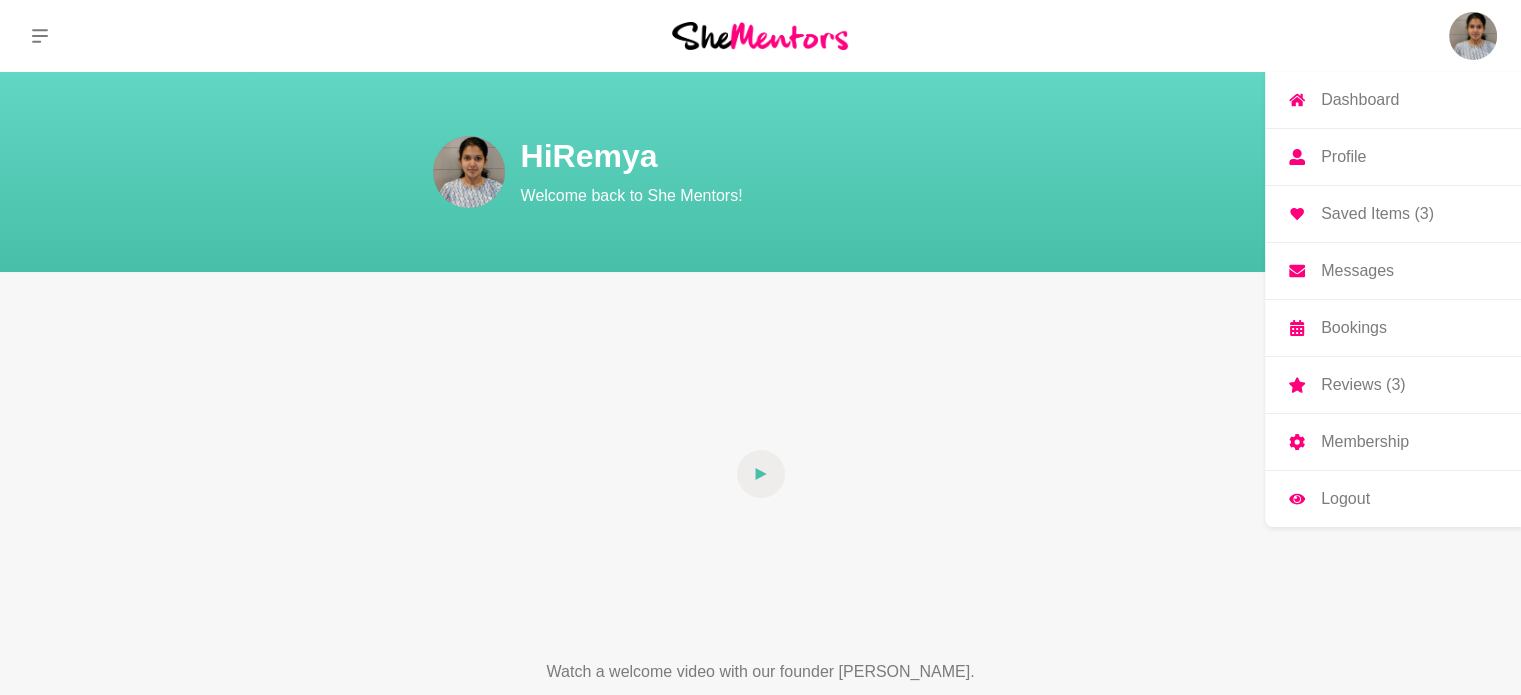 click on "Profile" at bounding box center (1393, 157) 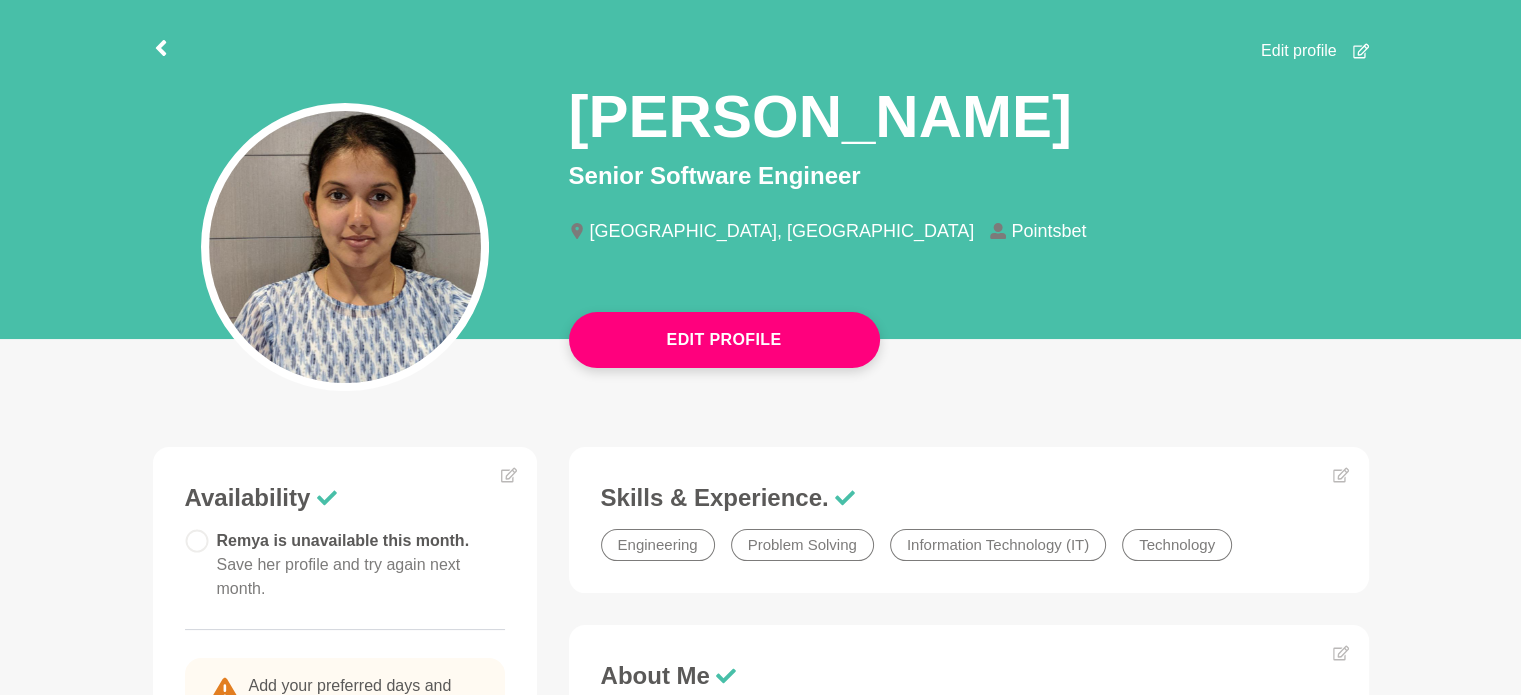 scroll, scrollTop: 0, scrollLeft: 0, axis: both 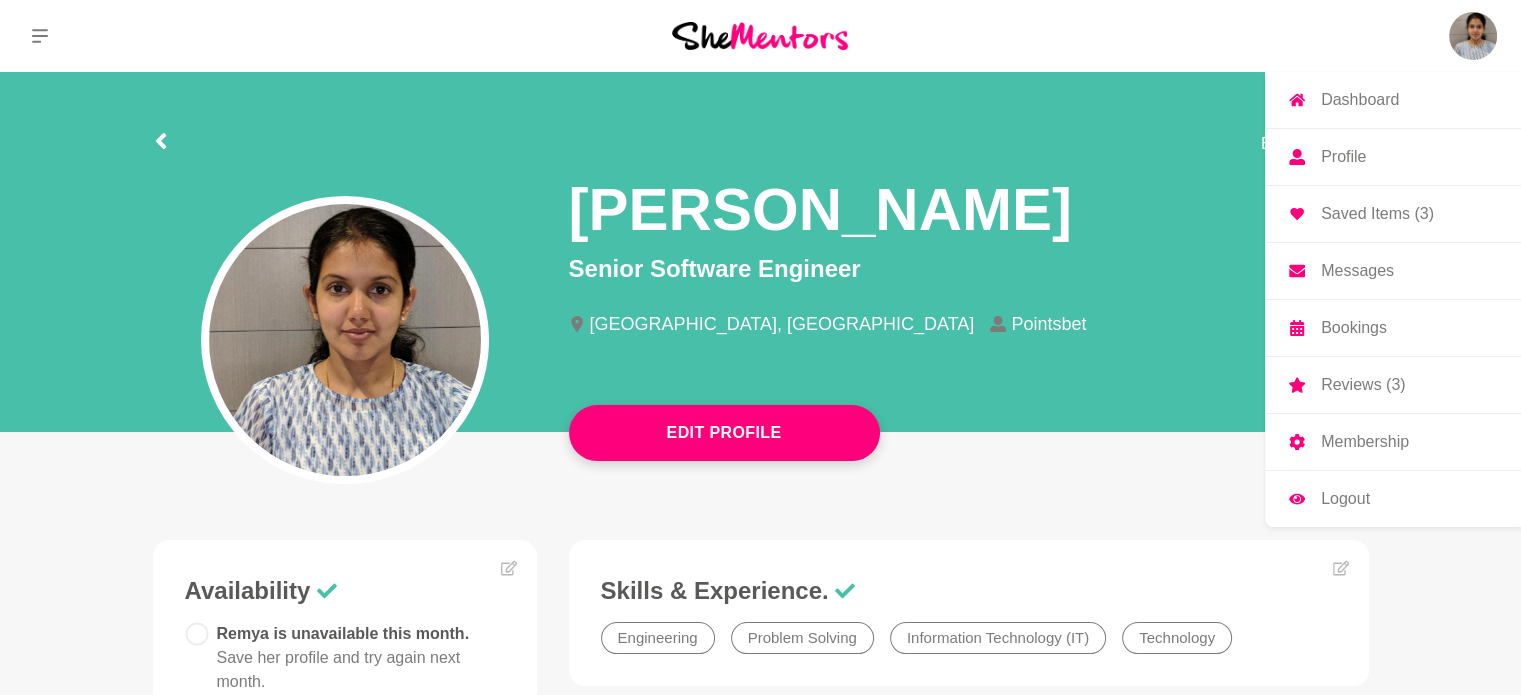 click on "Bookings" at bounding box center [1393, 328] 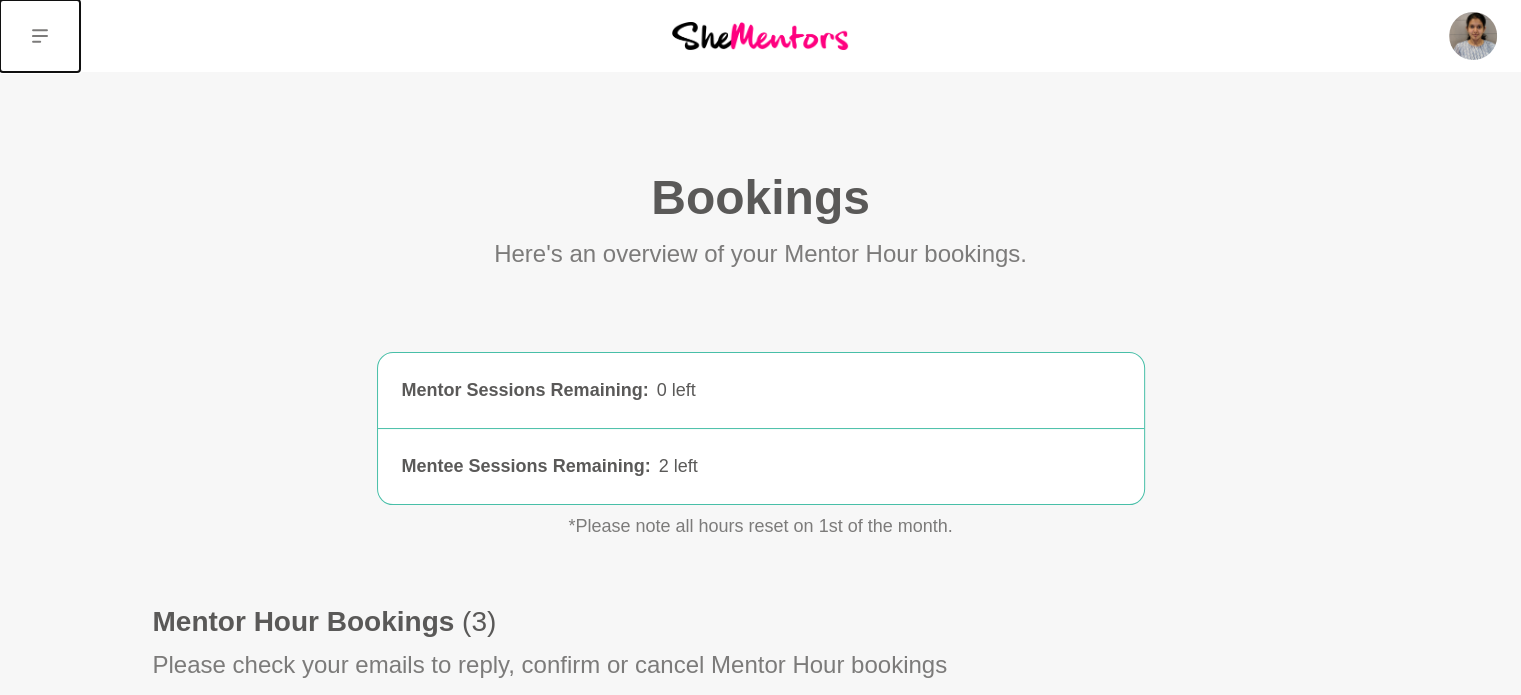 click at bounding box center (40, 36) 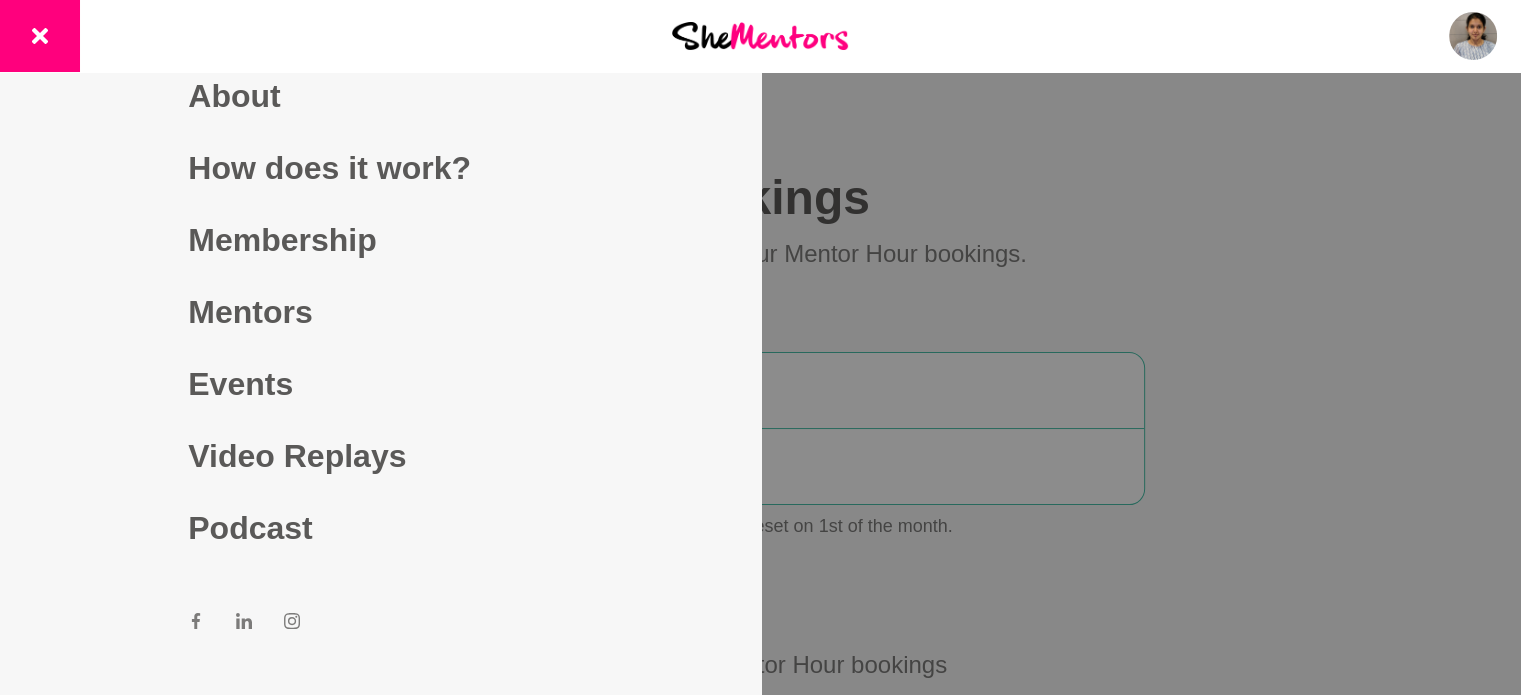 click at bounding box center (760, 35) 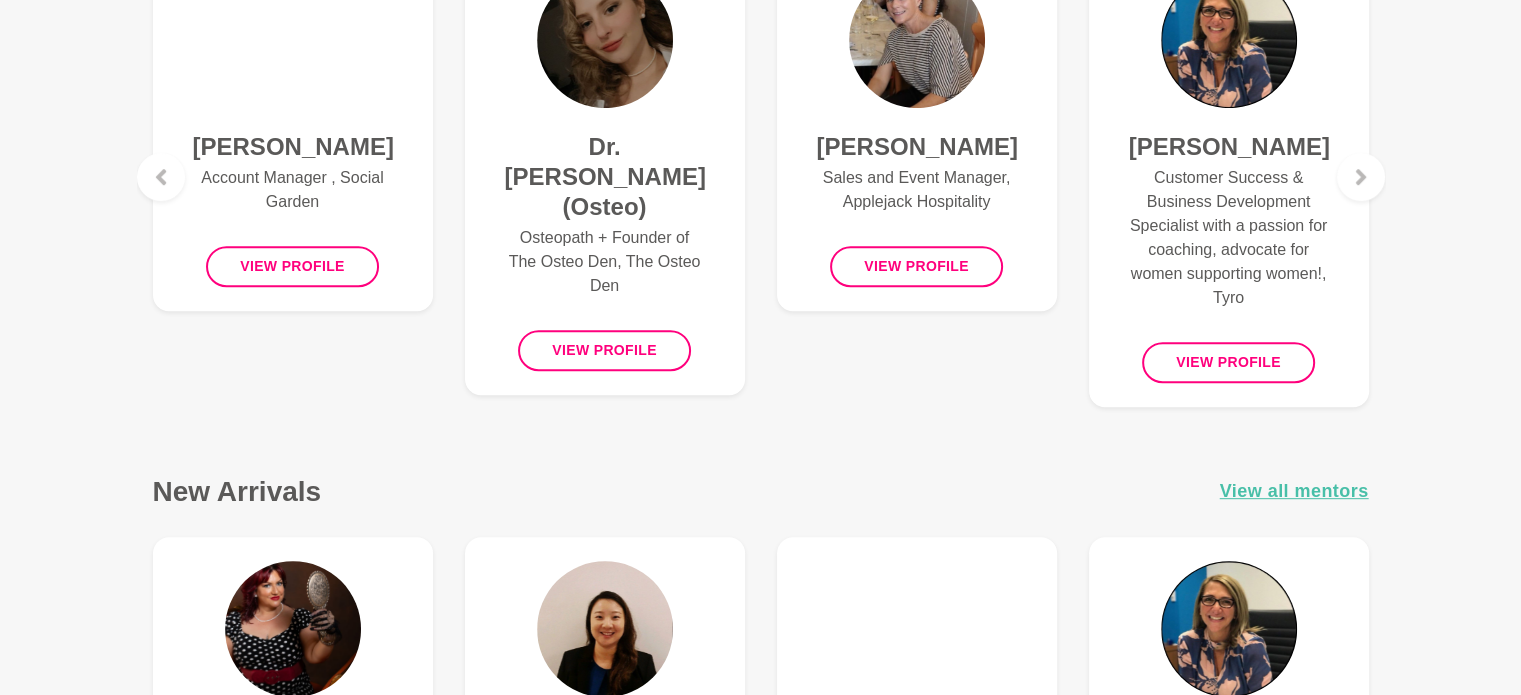 scroll, scrollTop: 700, scrollLeft: 0, axis: vertical 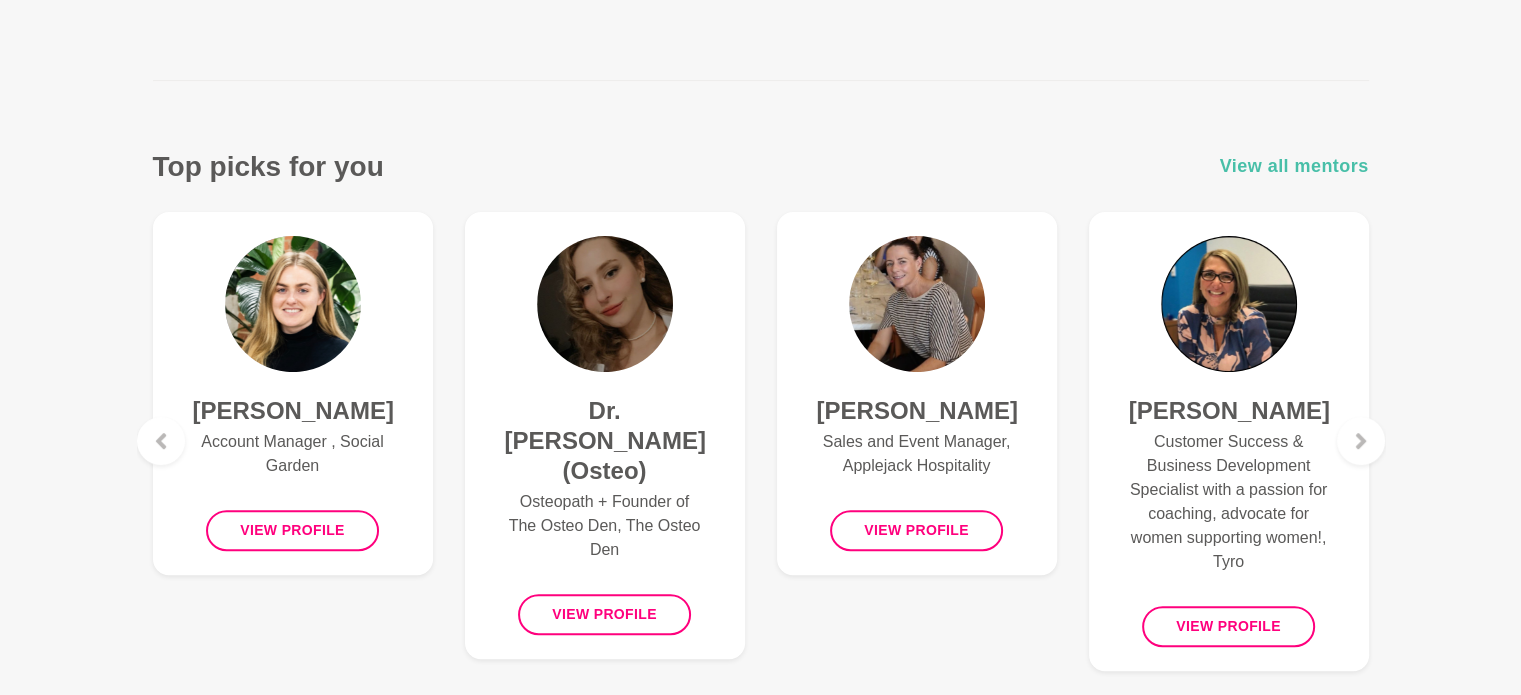 click on "View all mentors" at bounding box center [1294, 166] 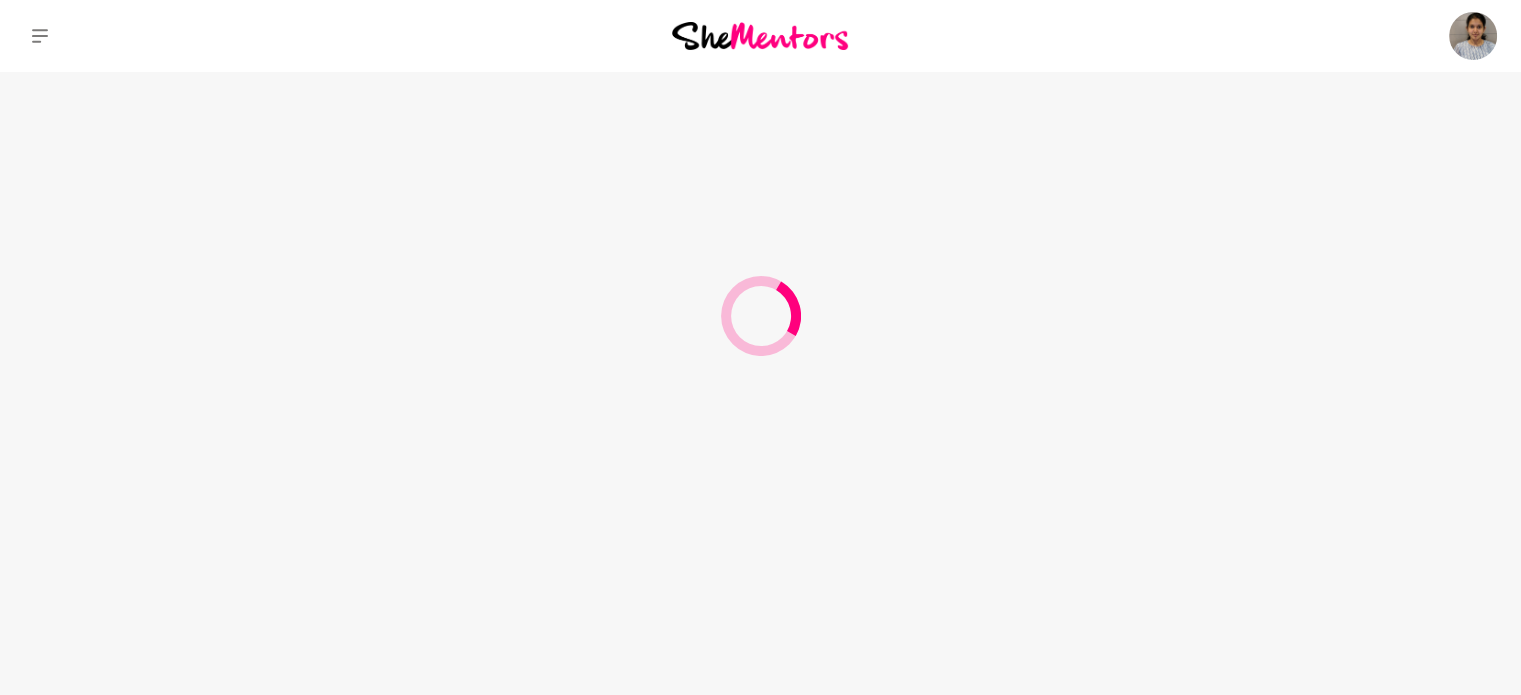 scroll, scrollTop: 0, scrollLeft: 0, axis: both 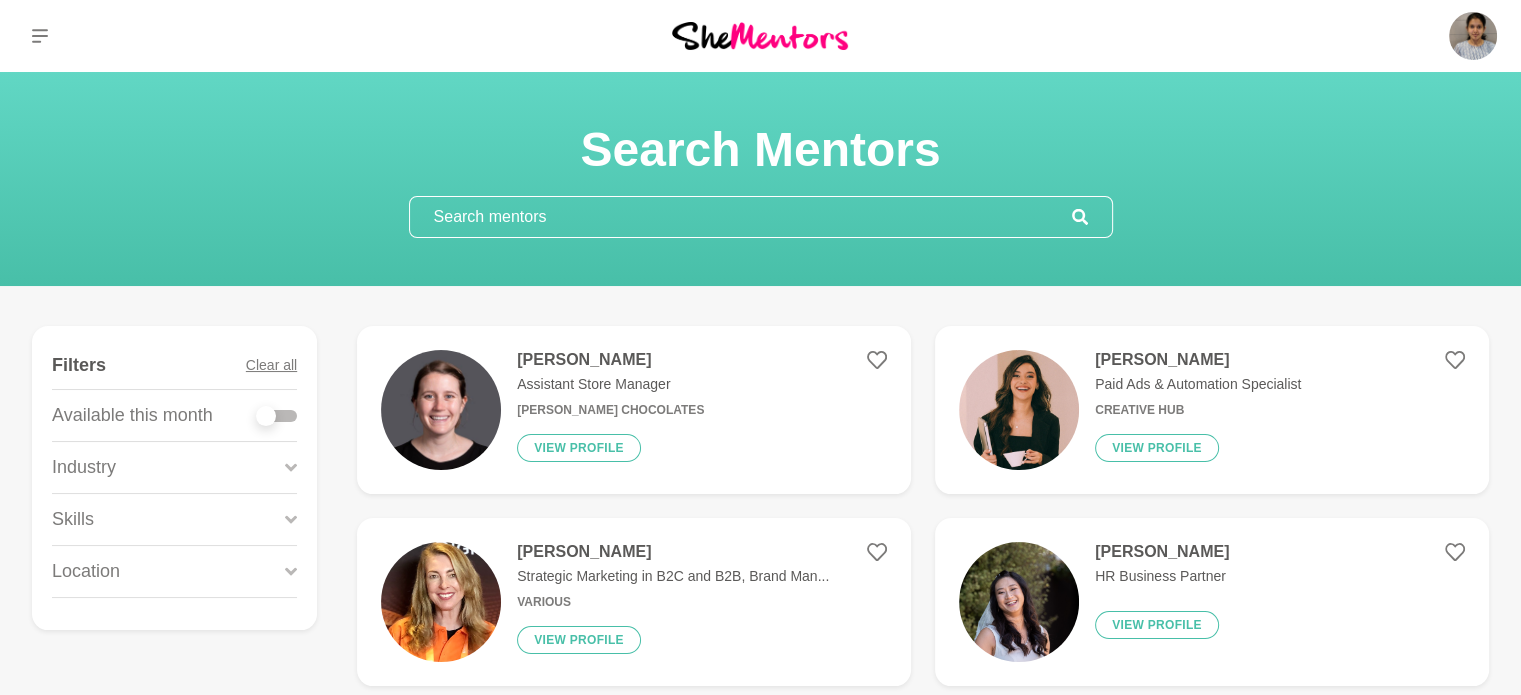 click at bounding box center (741, 217) 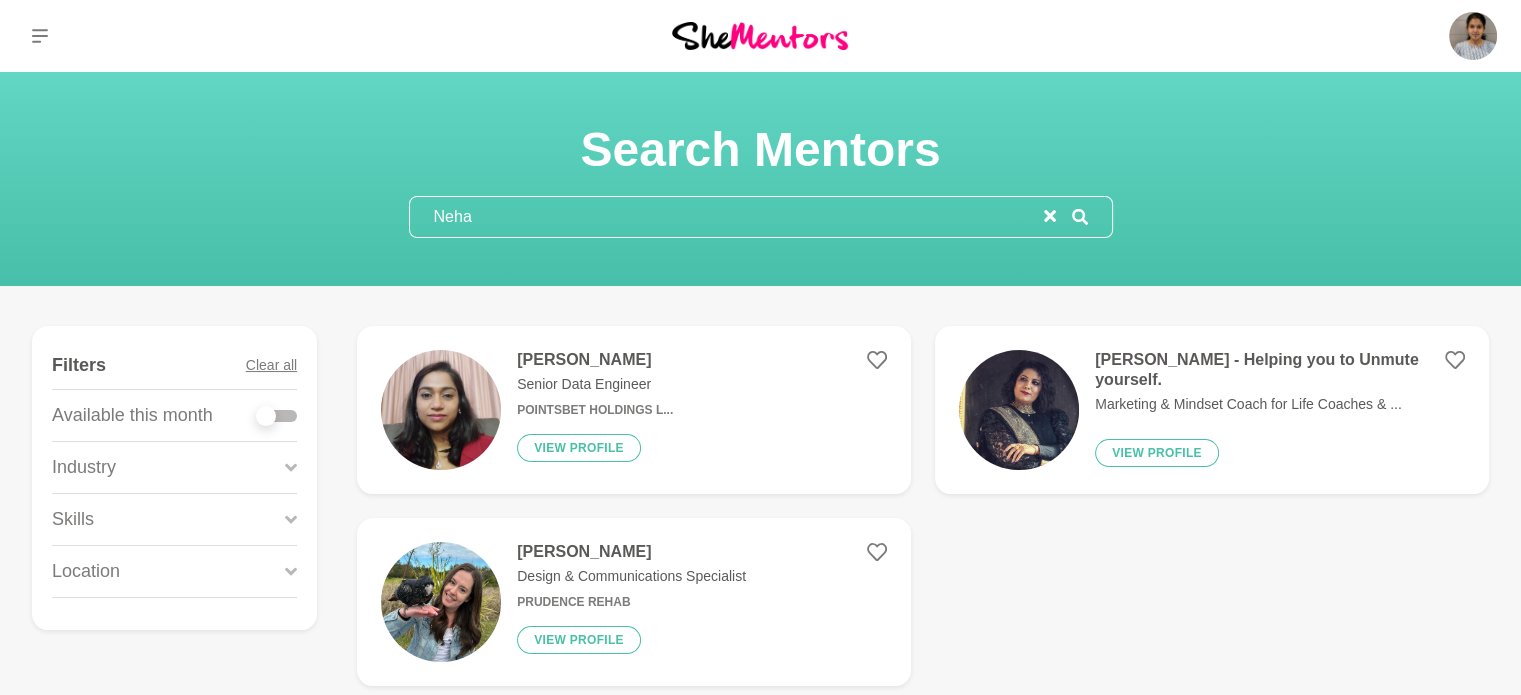 drag, startPoint x: 746, startPoint y: 221, endPoint x: 296, endPoint y: 207, distance: 450.2177 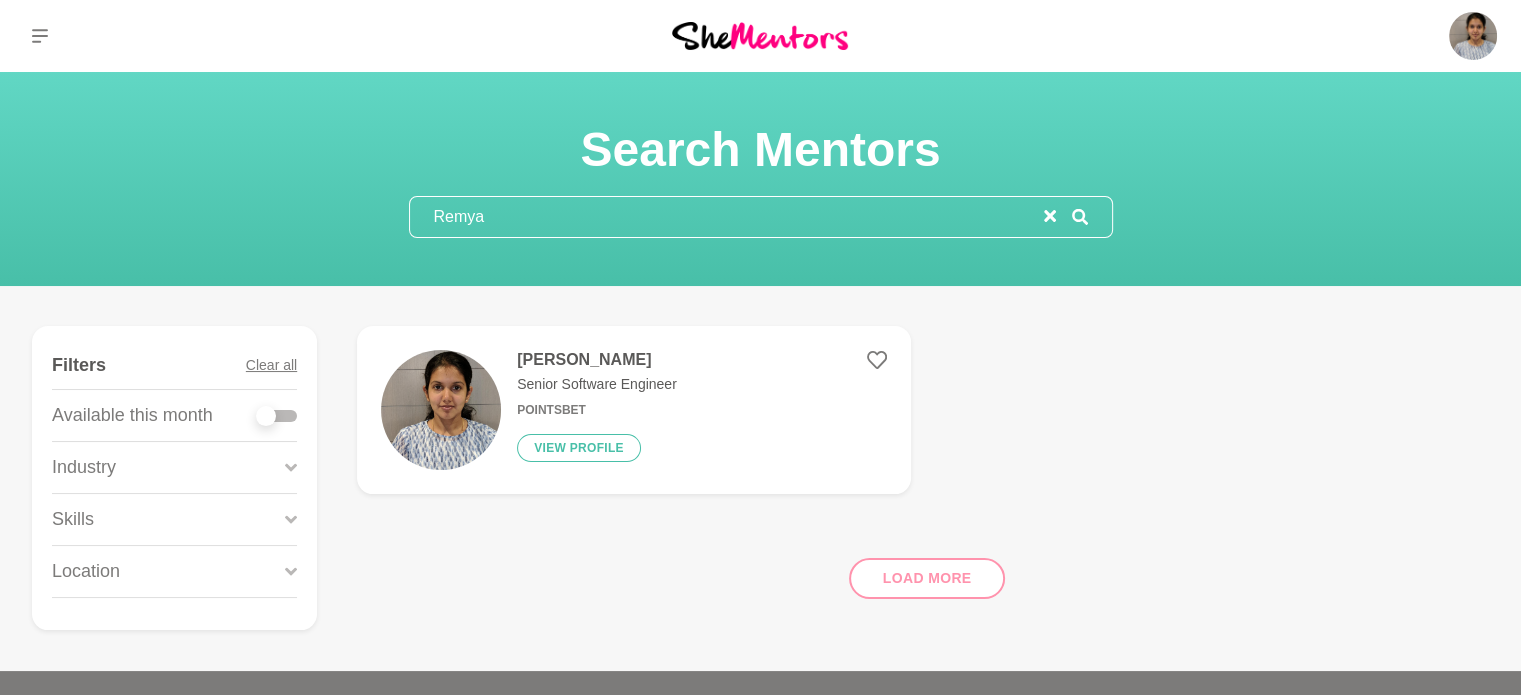 click on "Search Mentors Remya" at bounding box center (760, 179) 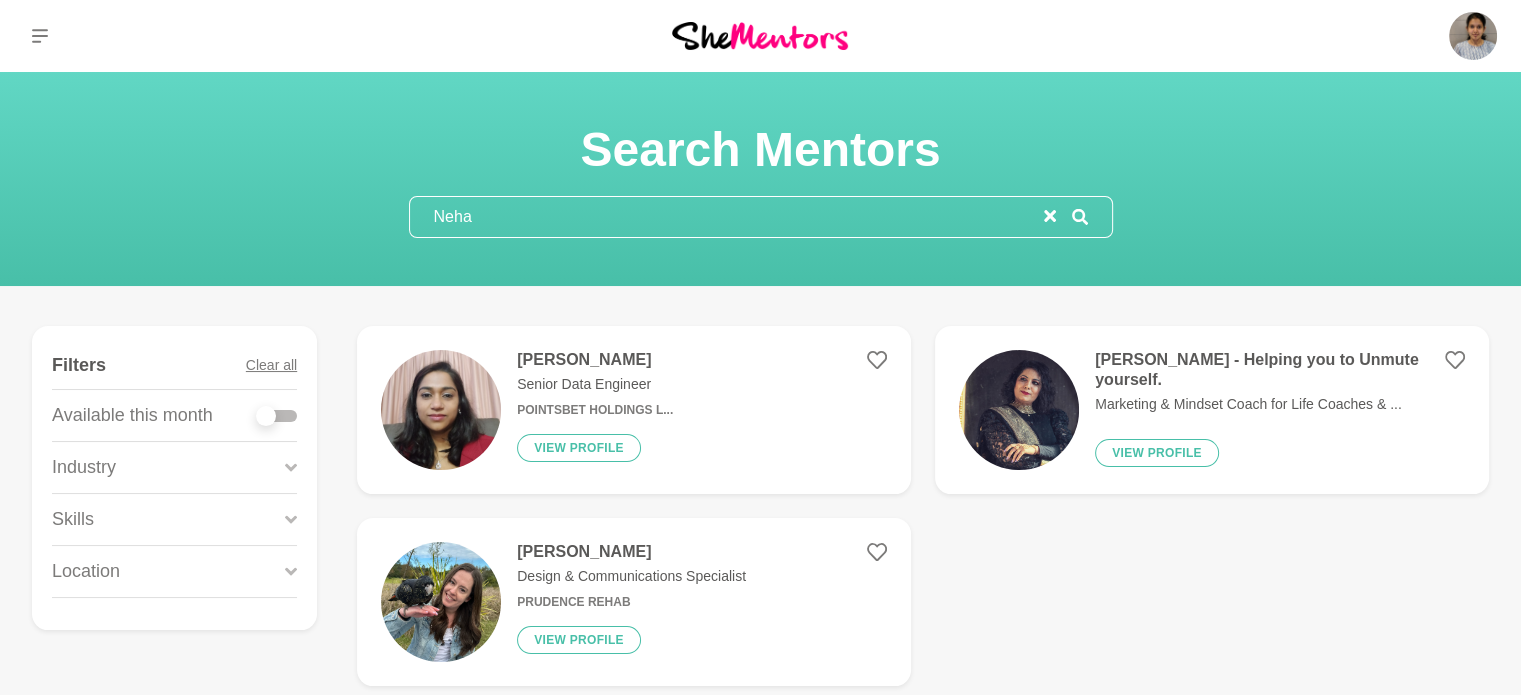 type on "Neha" 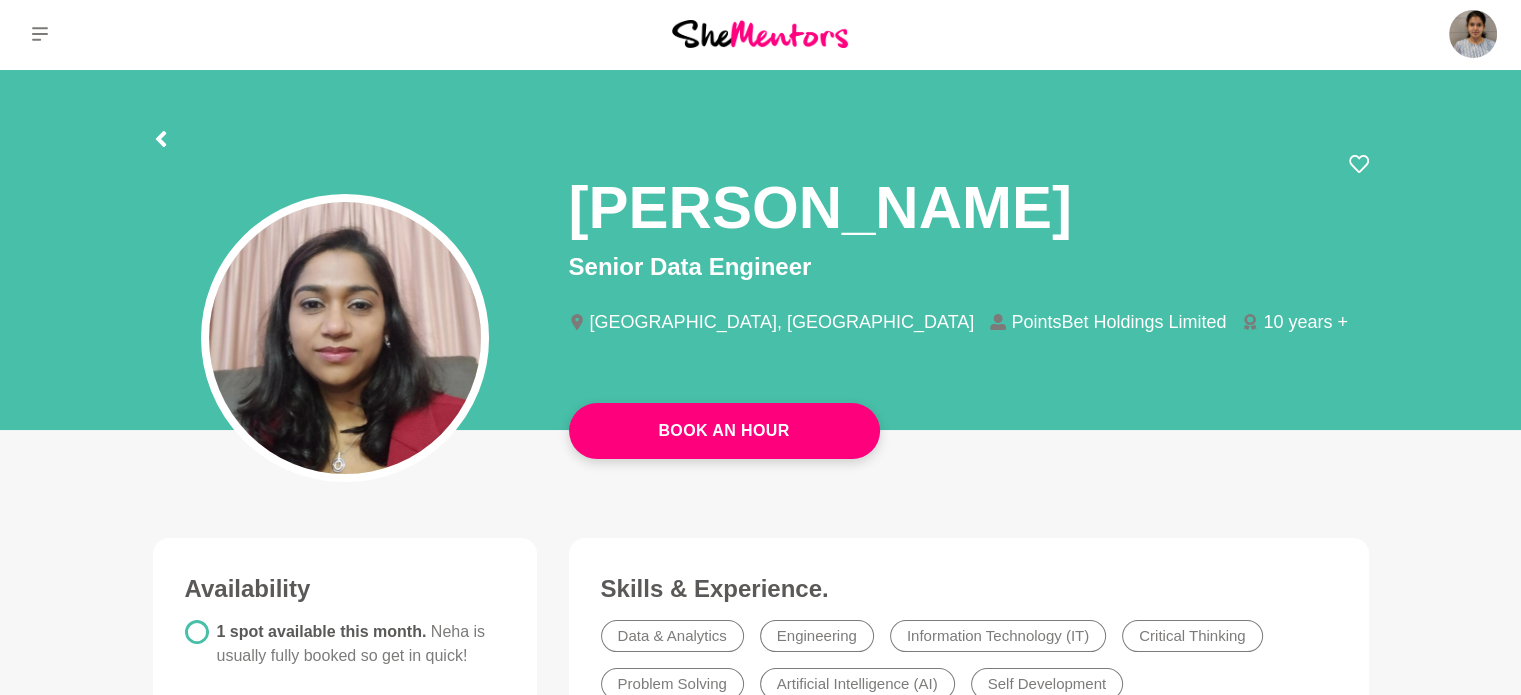 scroll, scrollTop: 0, scrollLeft: 0, axis: both 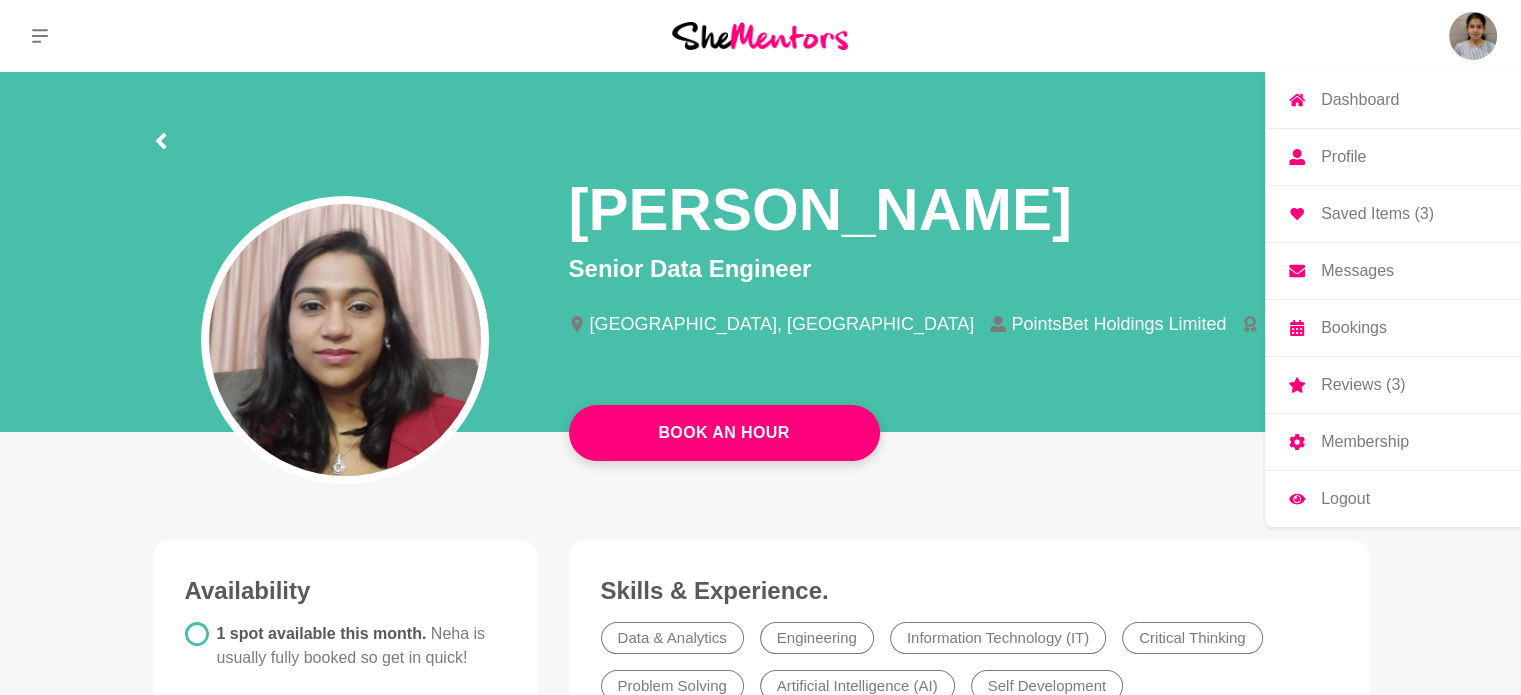click on "Profile" at bounding box center (1343, 157) 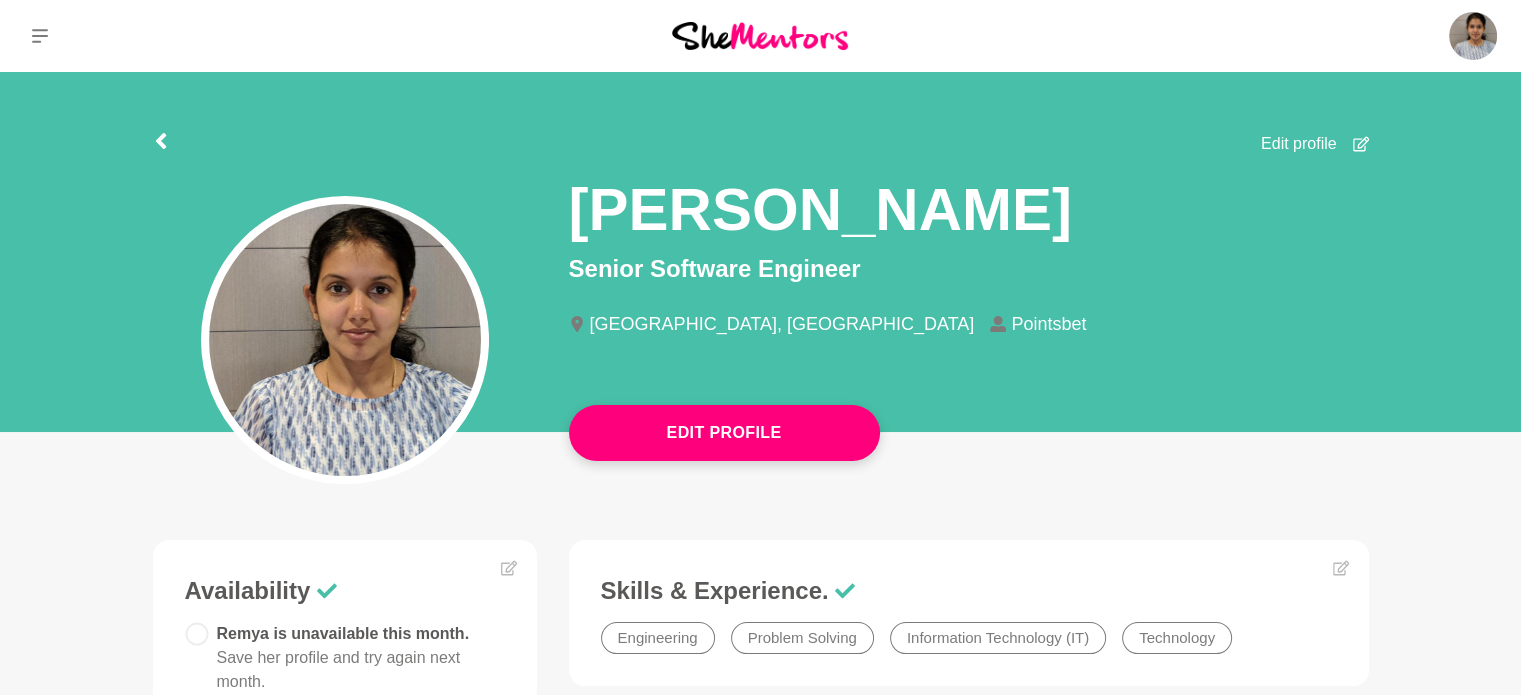 scroll, scrollTop: 500, scrollLeft: 0, axis: vertical 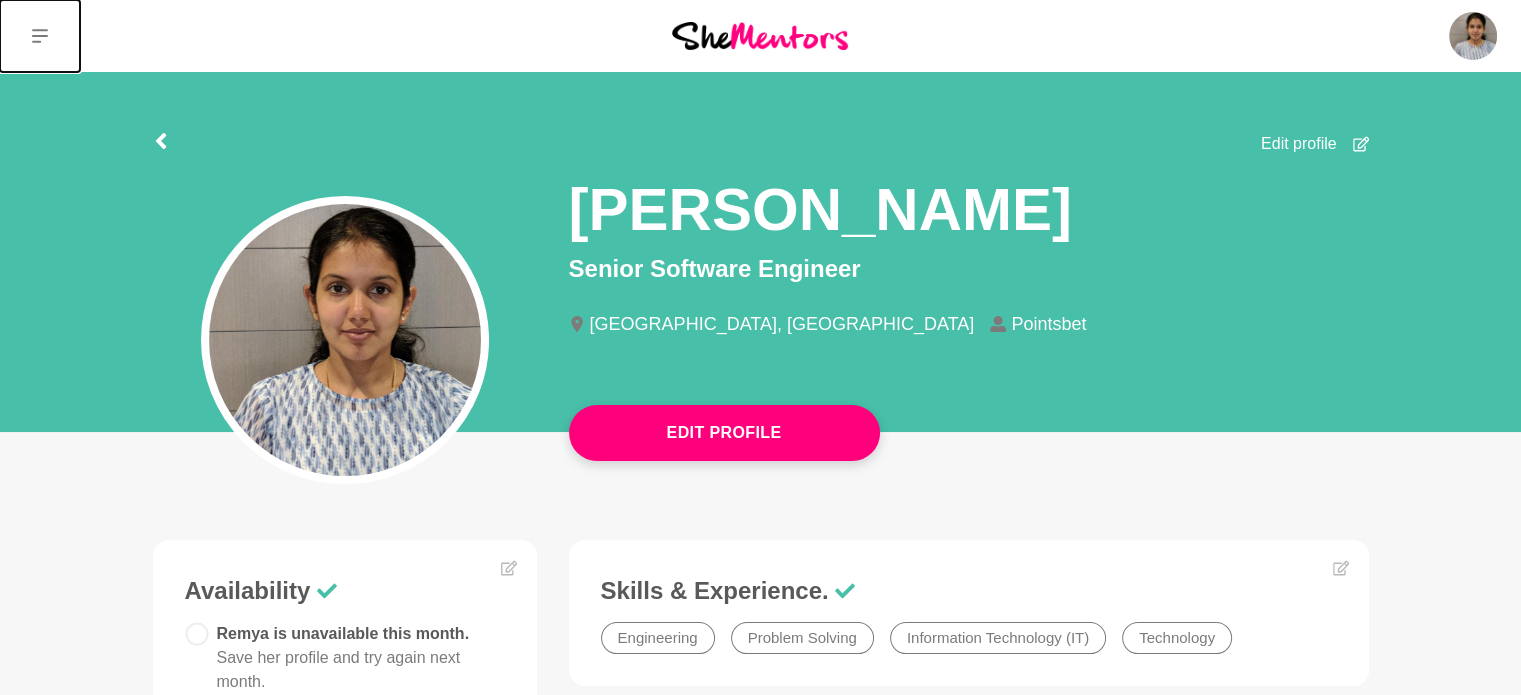 click 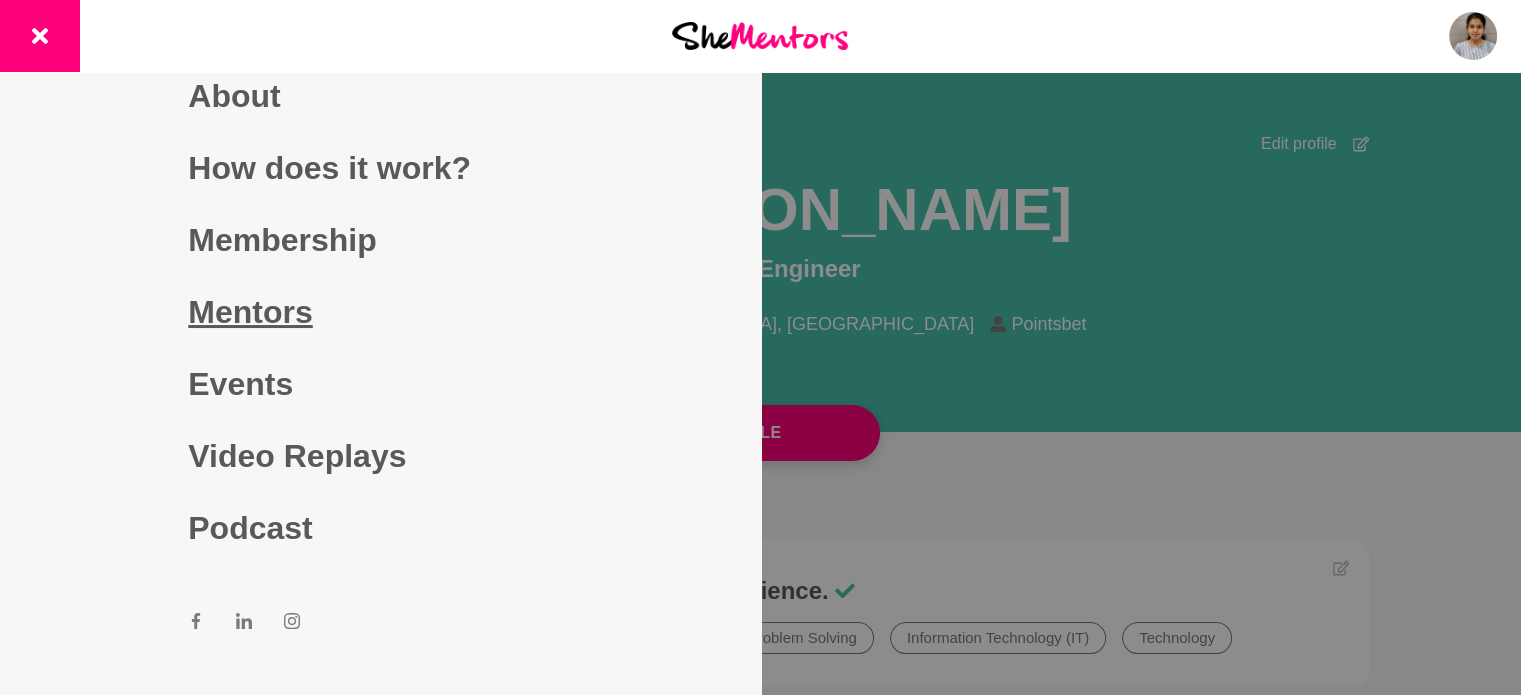 click on "Mentors" at bounding box center (380, 312) 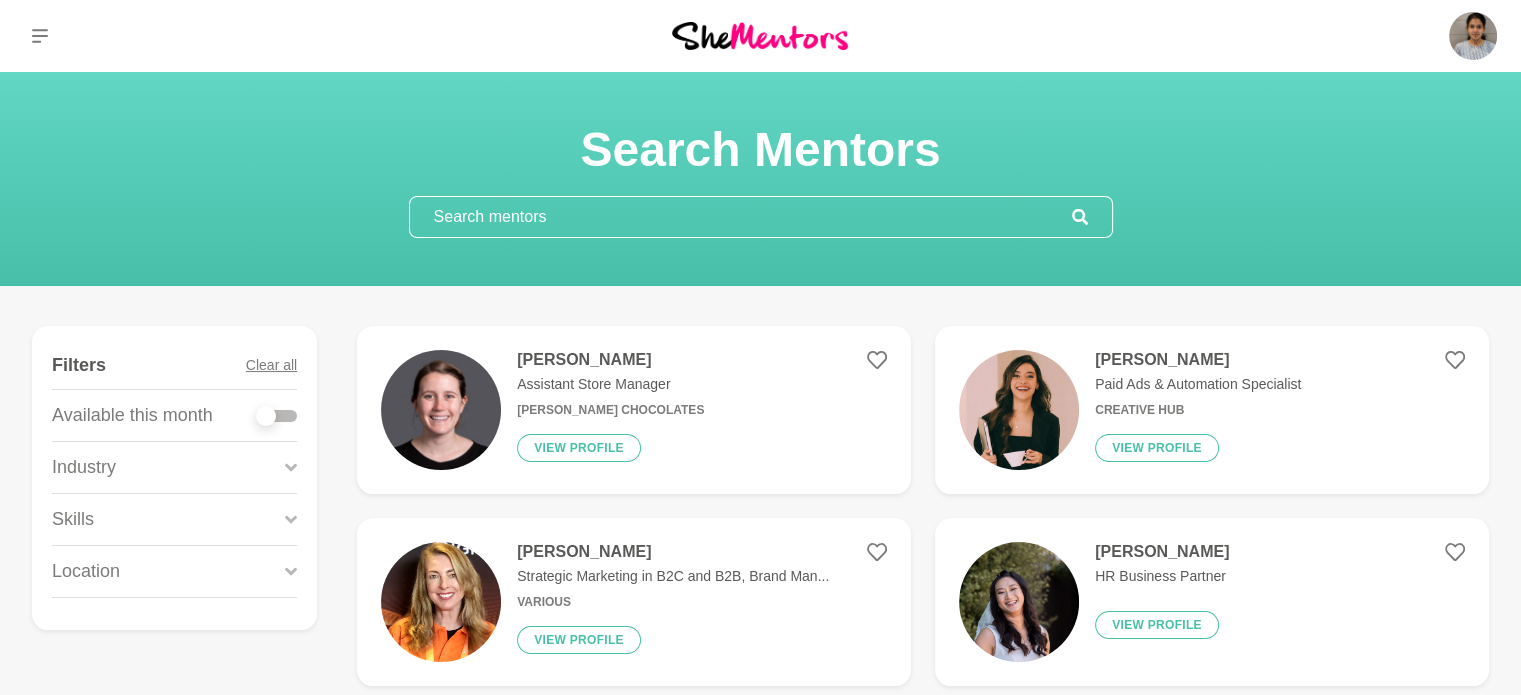 click at bounding box center (741, 217) 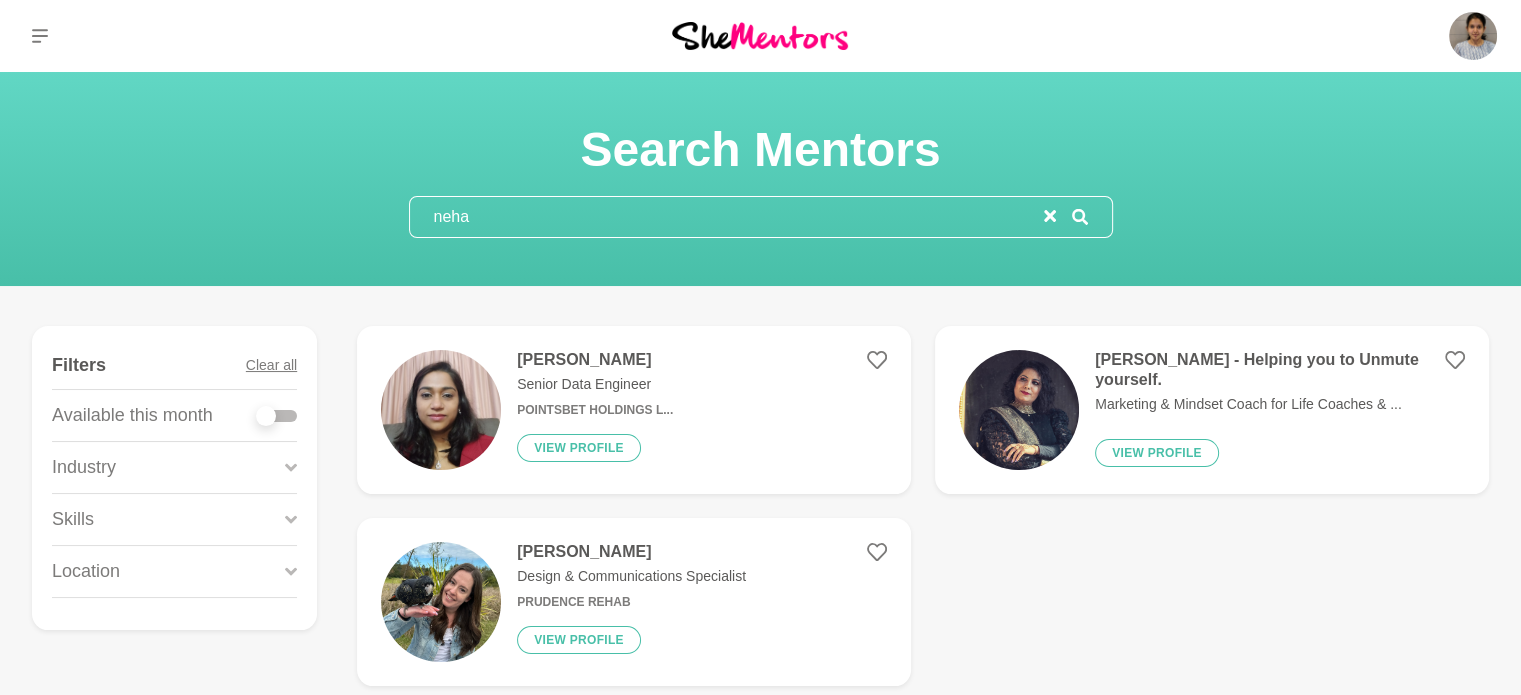 type on "neha" 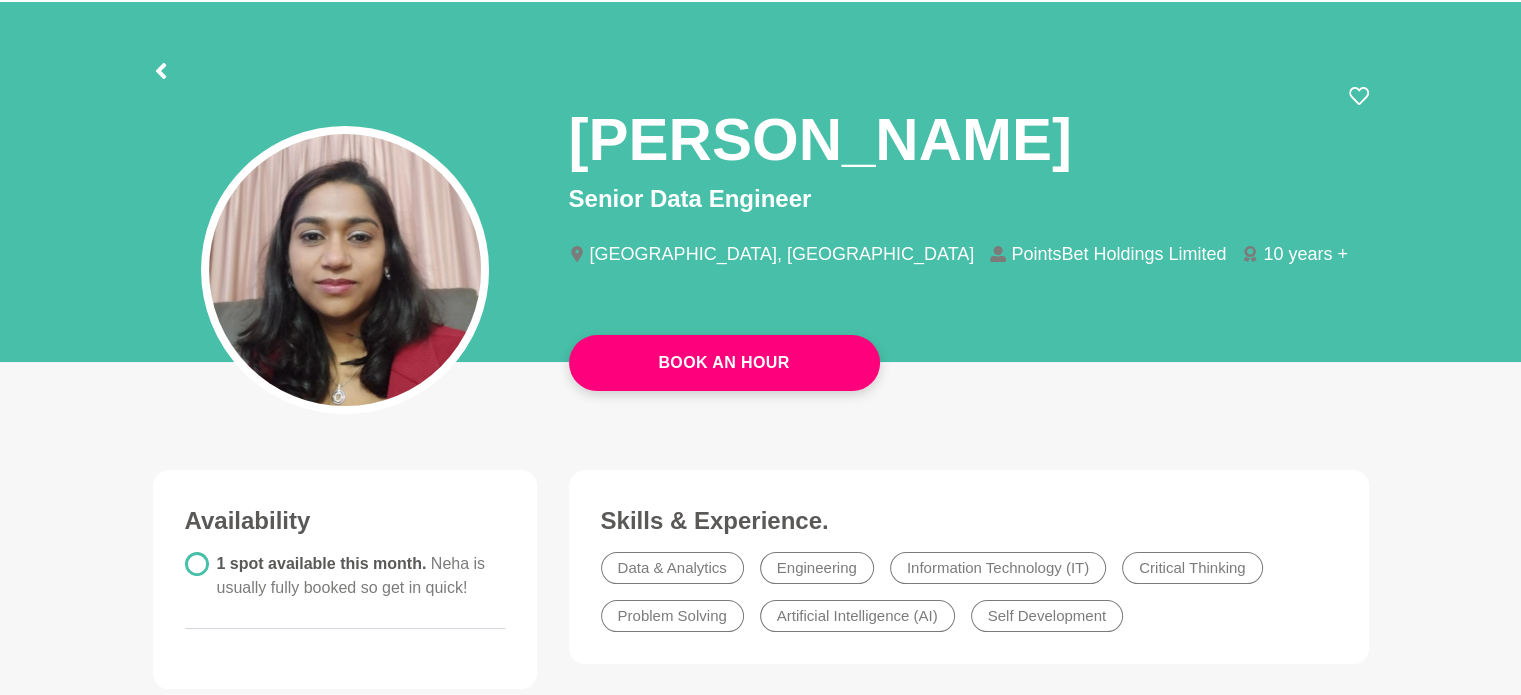 scroll, scrollTop: 0, scrollLeft: 0, axis: both 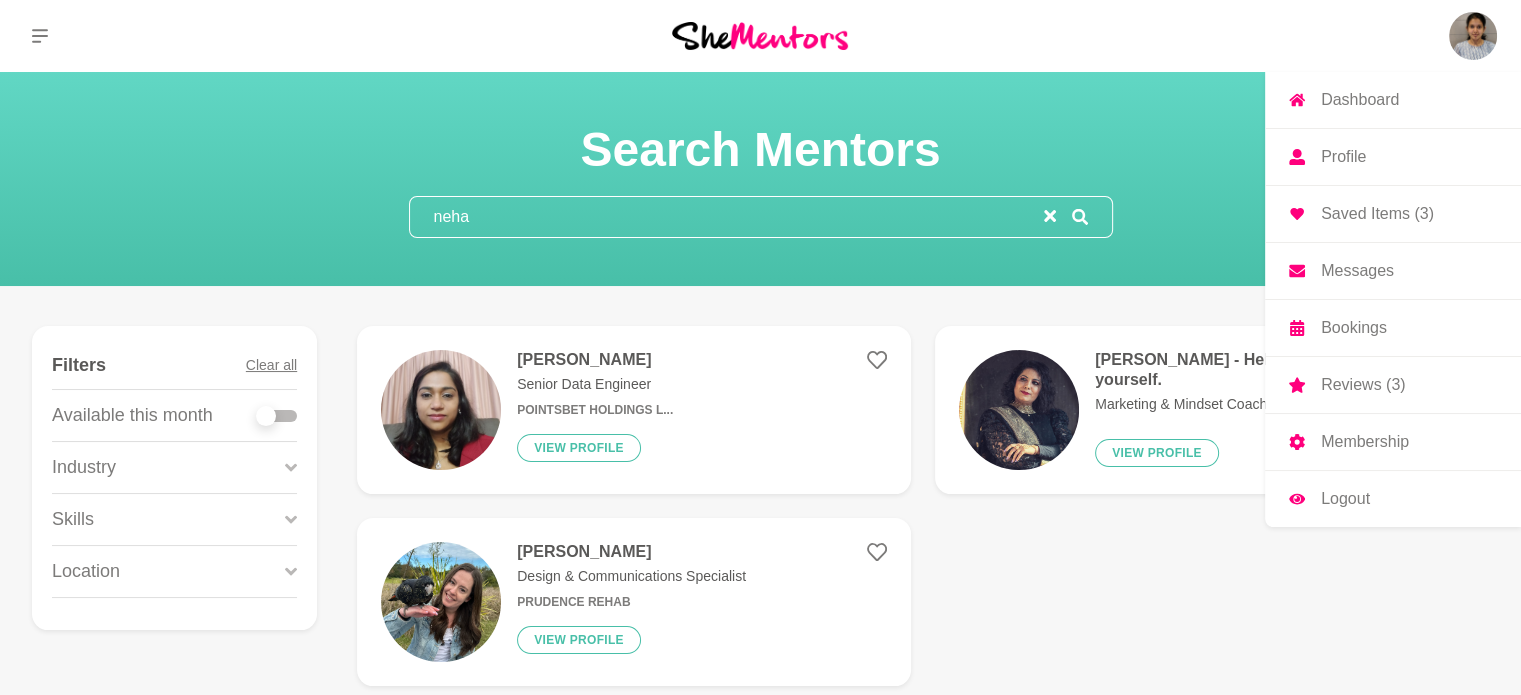 click at bounding box center [1473, 36] 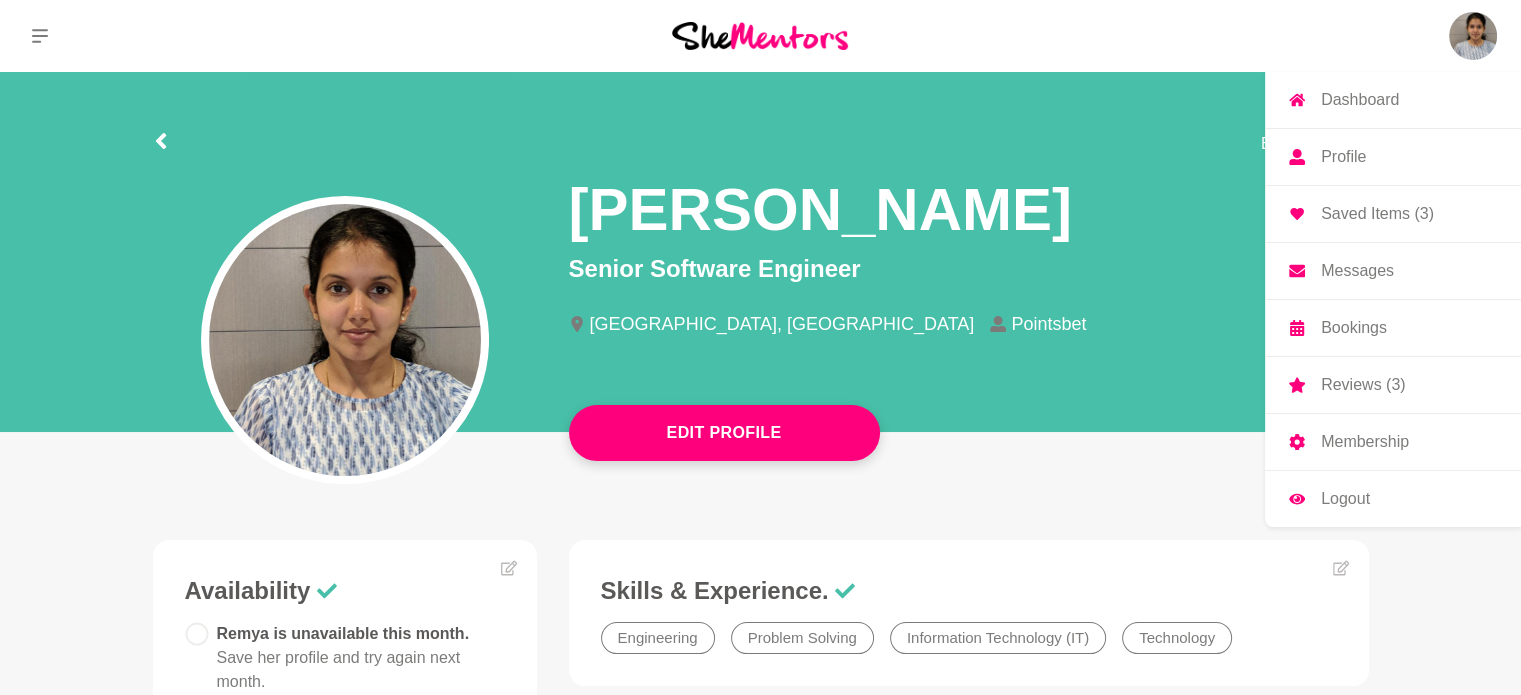 click on "Profile" at bounding box center (1343, 157) 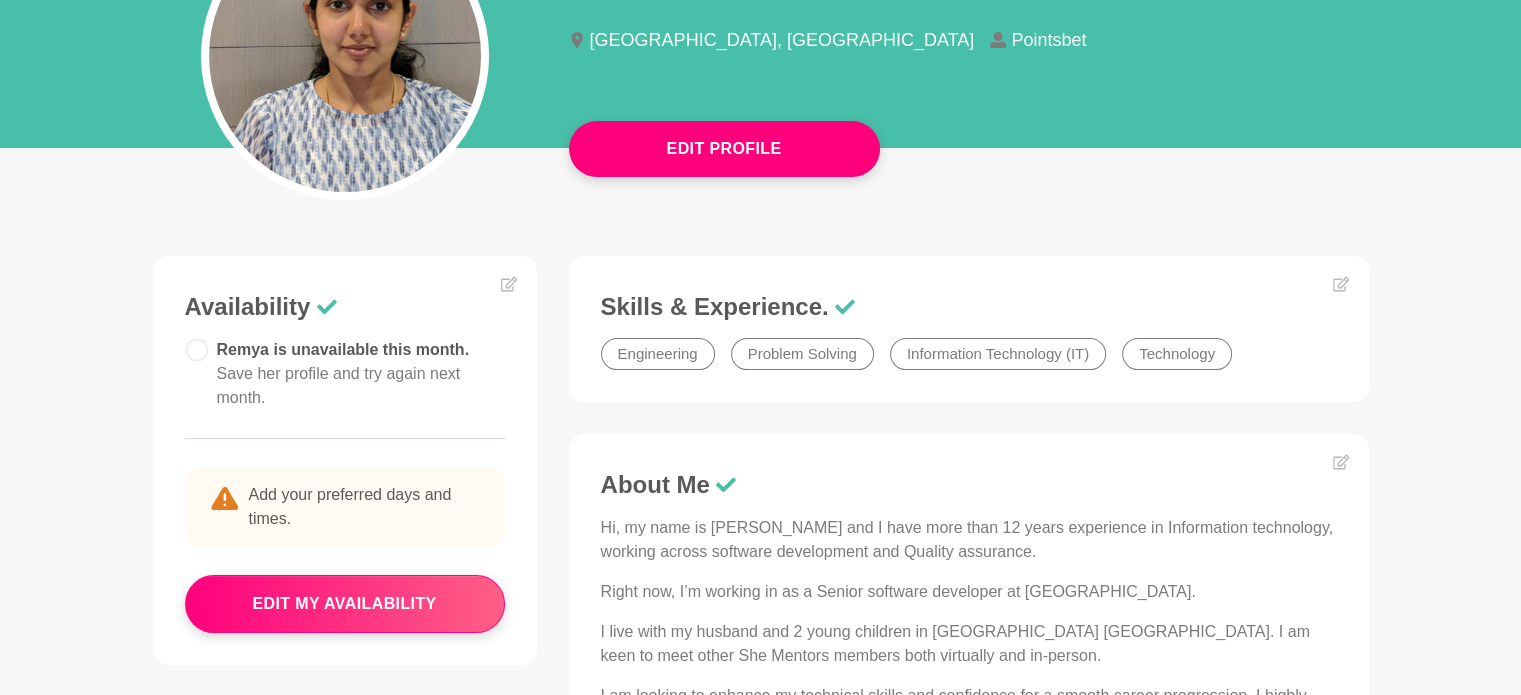 scroll, scrollTop: 500, scrollLeft: 0, axis: vertical 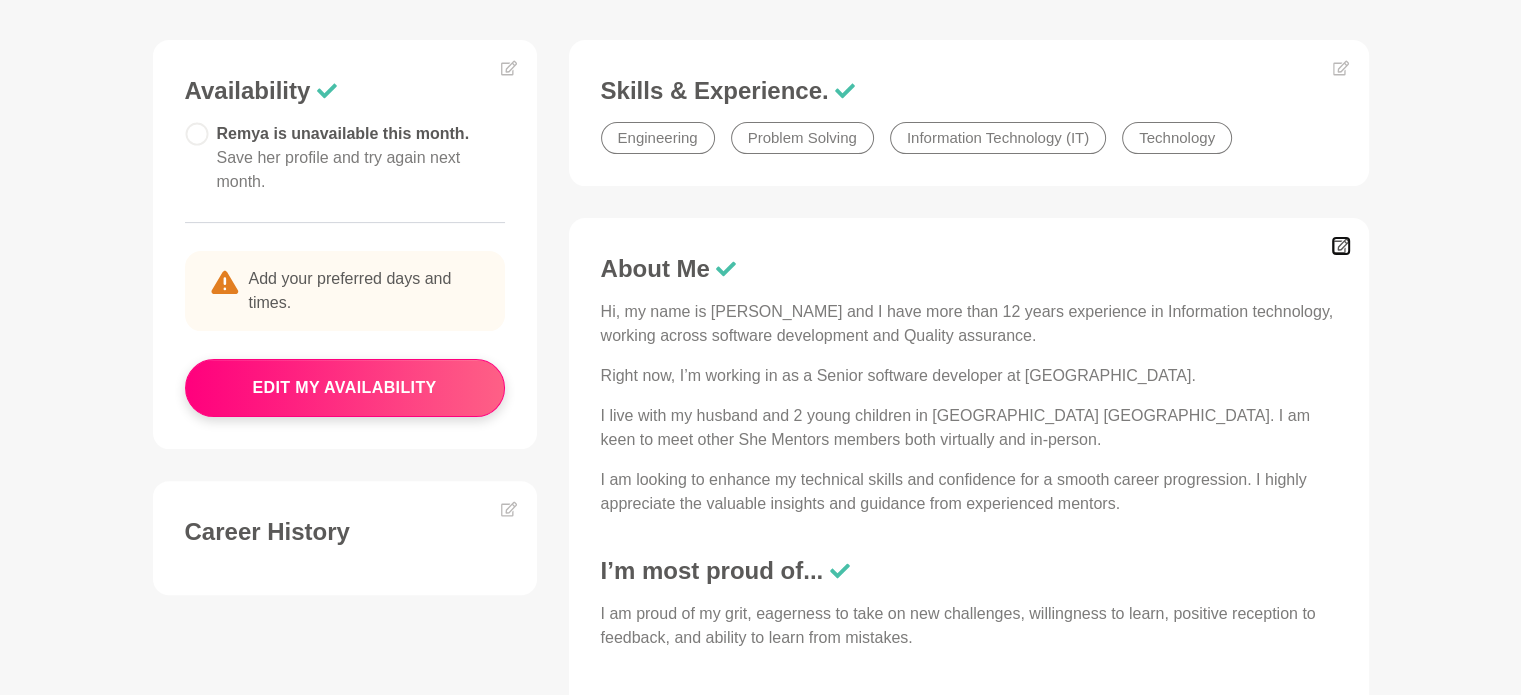 click 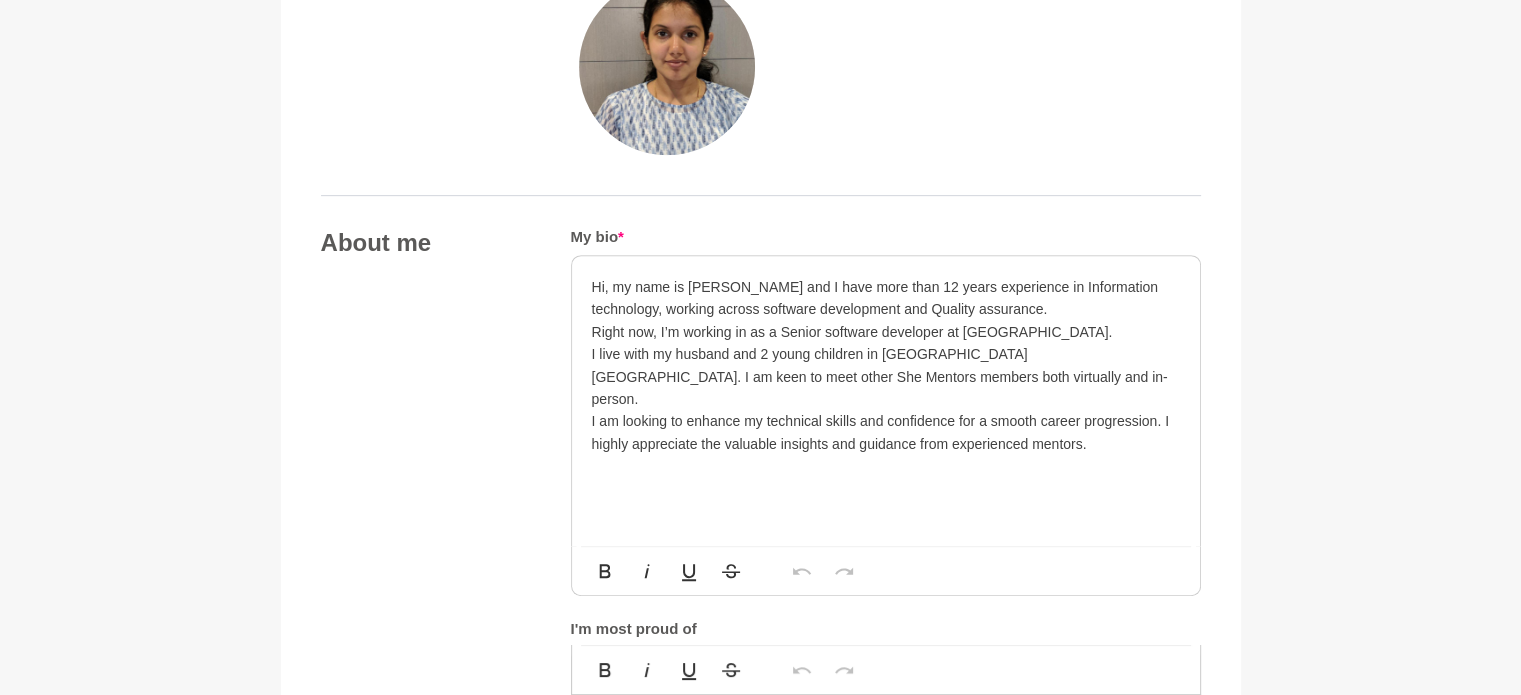 scroll, scrollTop: 1100, scrollLeft: 0, axis: vertical 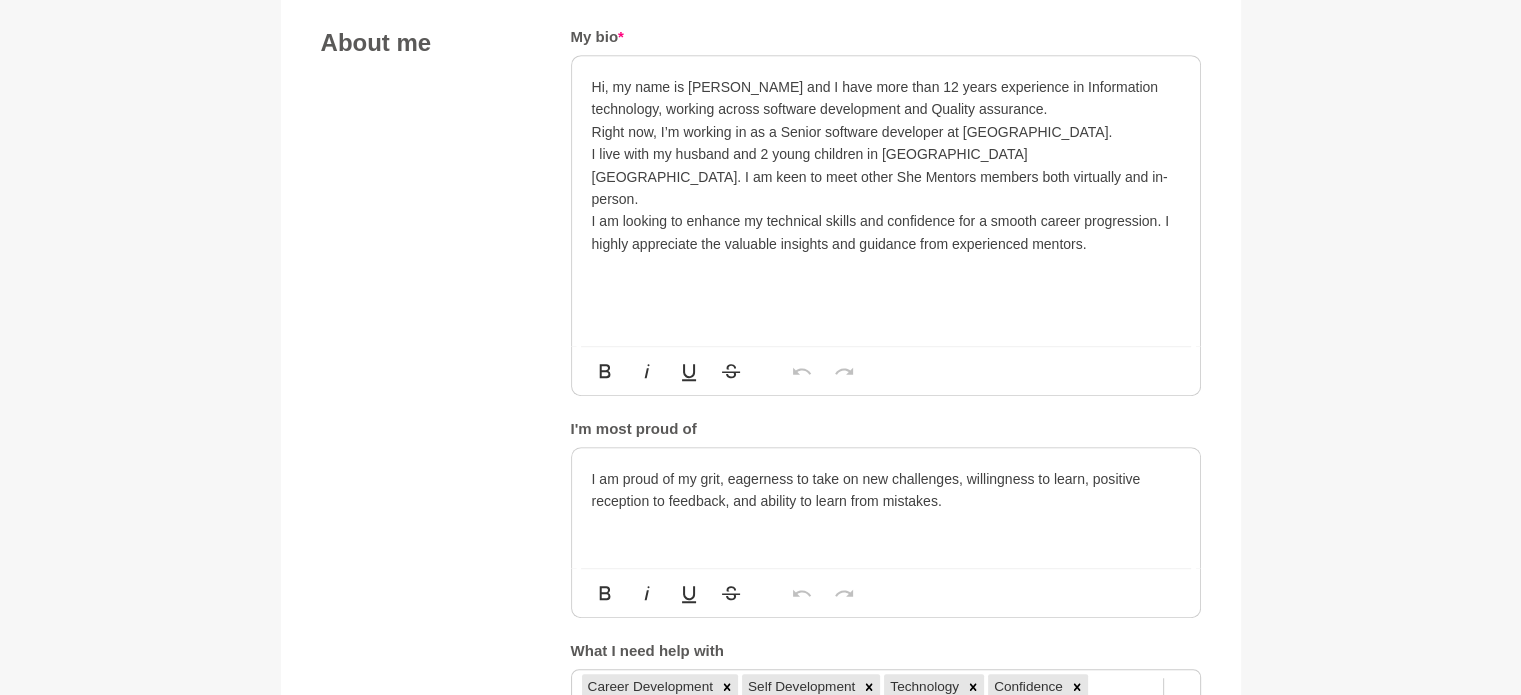 click on "Hi, my name is [PERSON_NAME] and I have more than 12 years experience in Information technology, working across software development and Quality assurance." at bounding box center (886, 98) 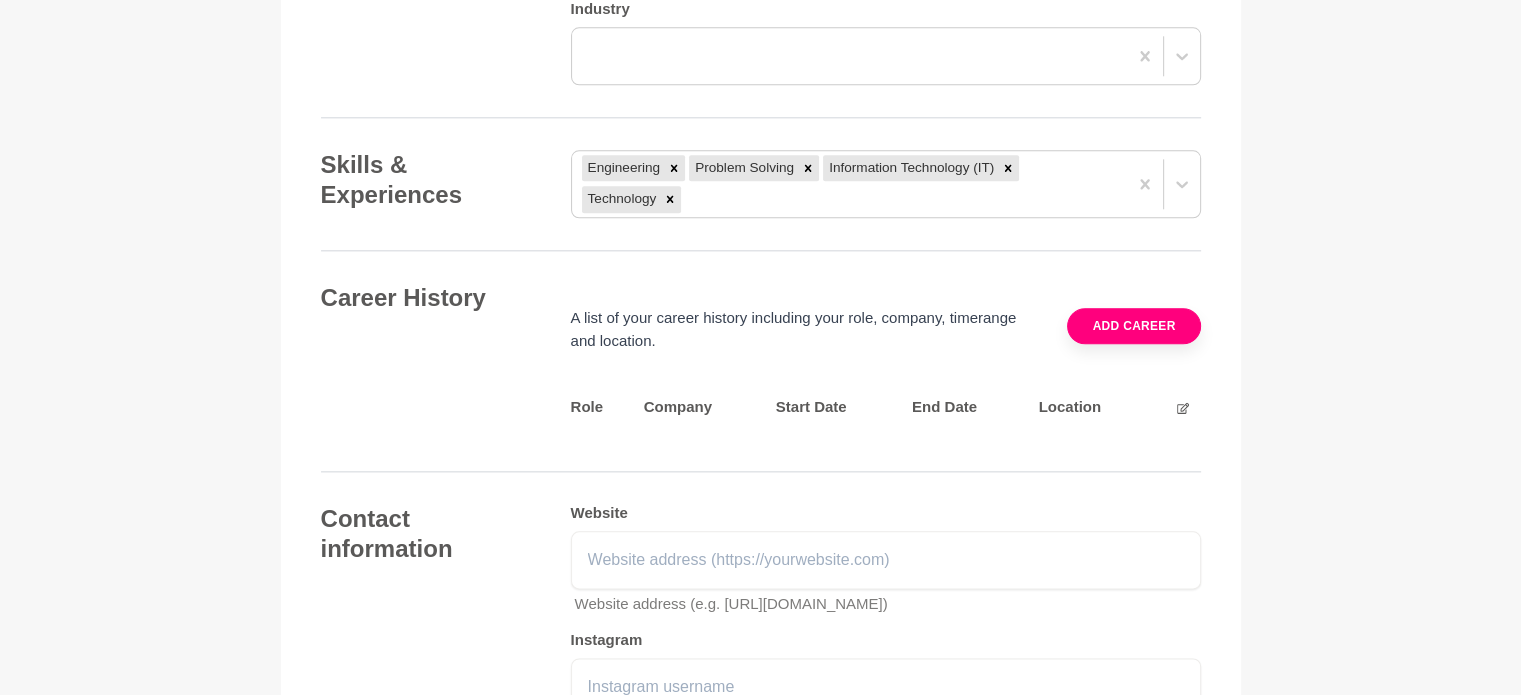scroll, scrollTop: 2900, scrollLeft: 0, axis: vertical 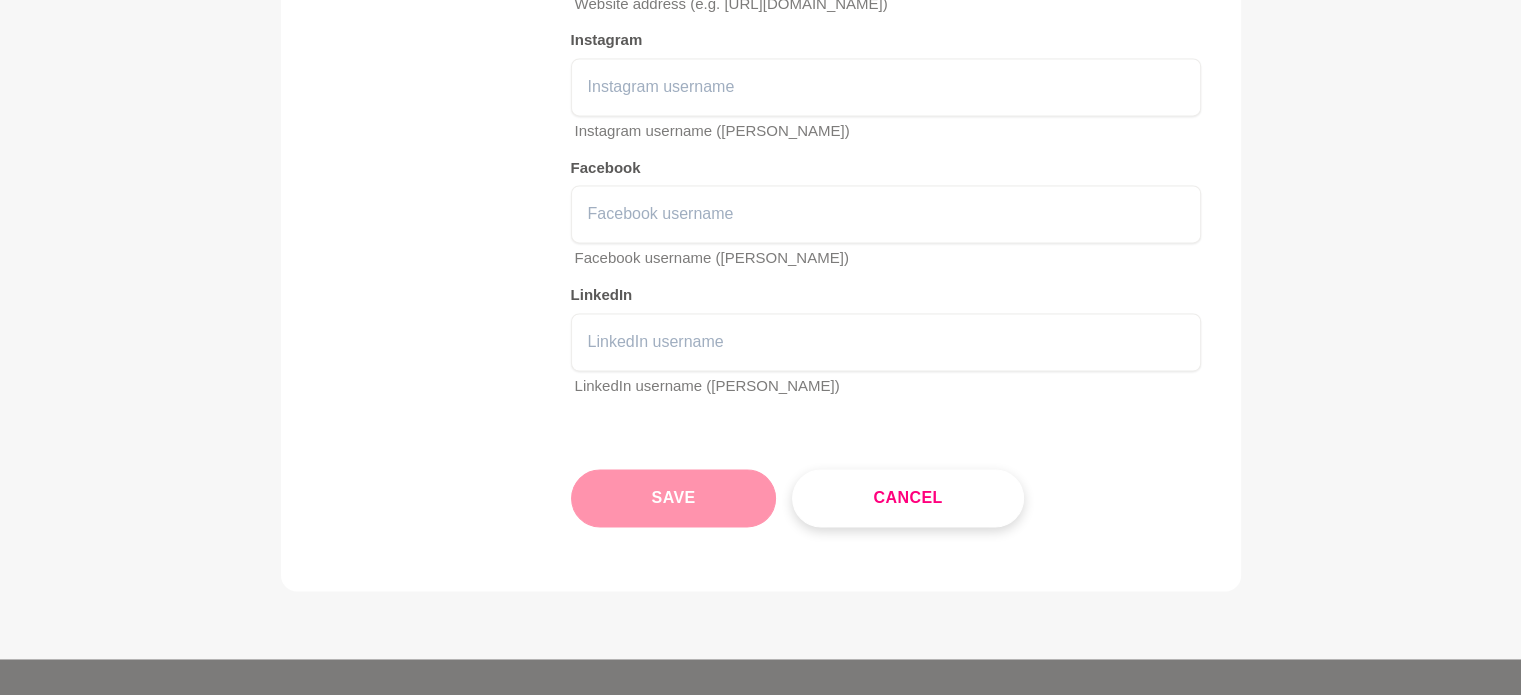 click on "Save" at bounding box center (674, 498) 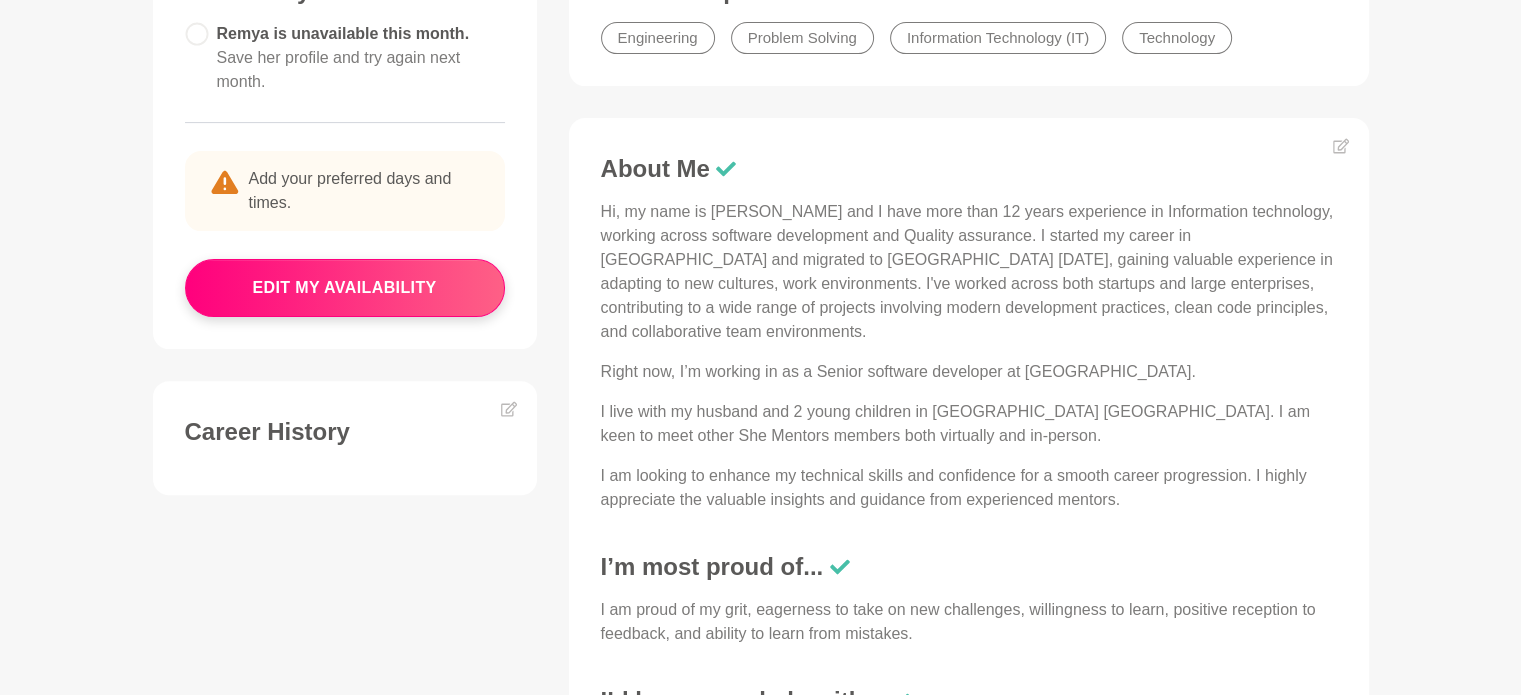 scroll, scrollTop: 700, scrollLeft: 0, axis: vertical 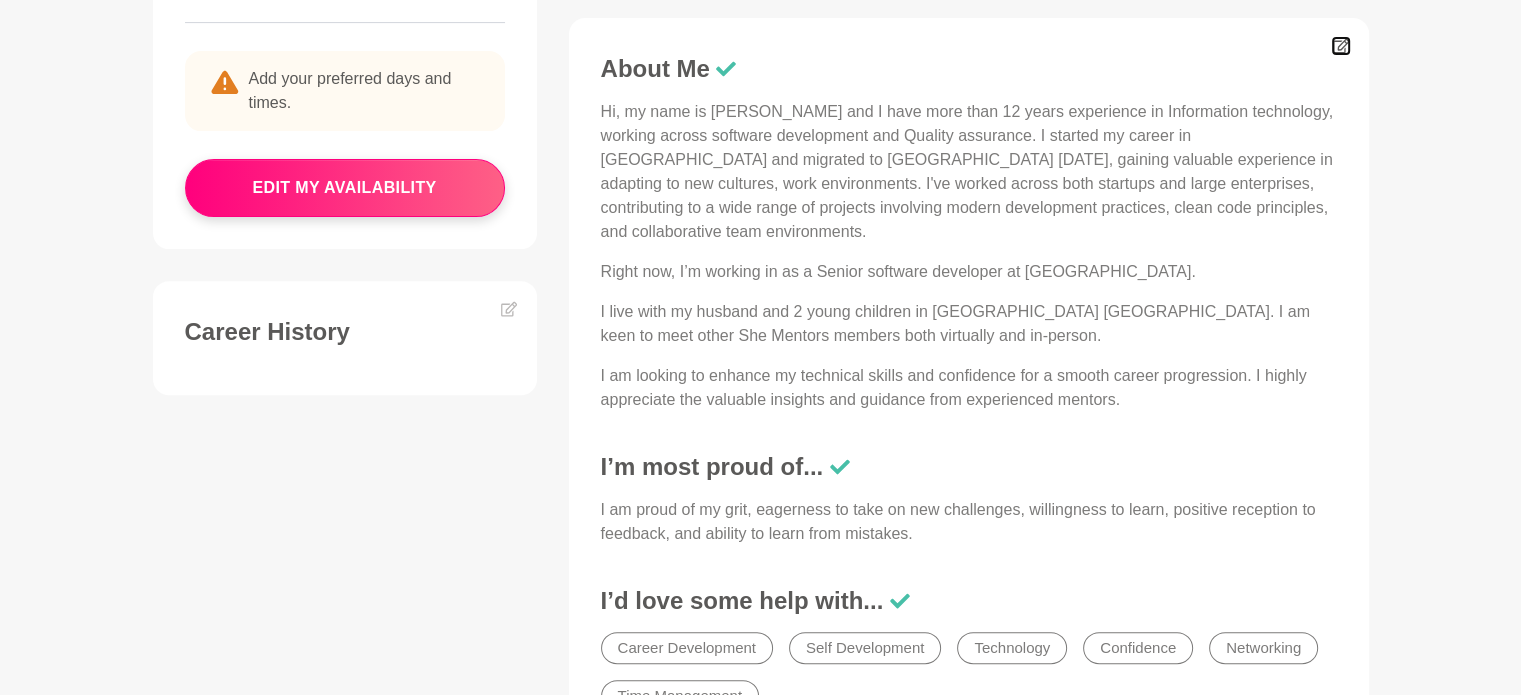 click 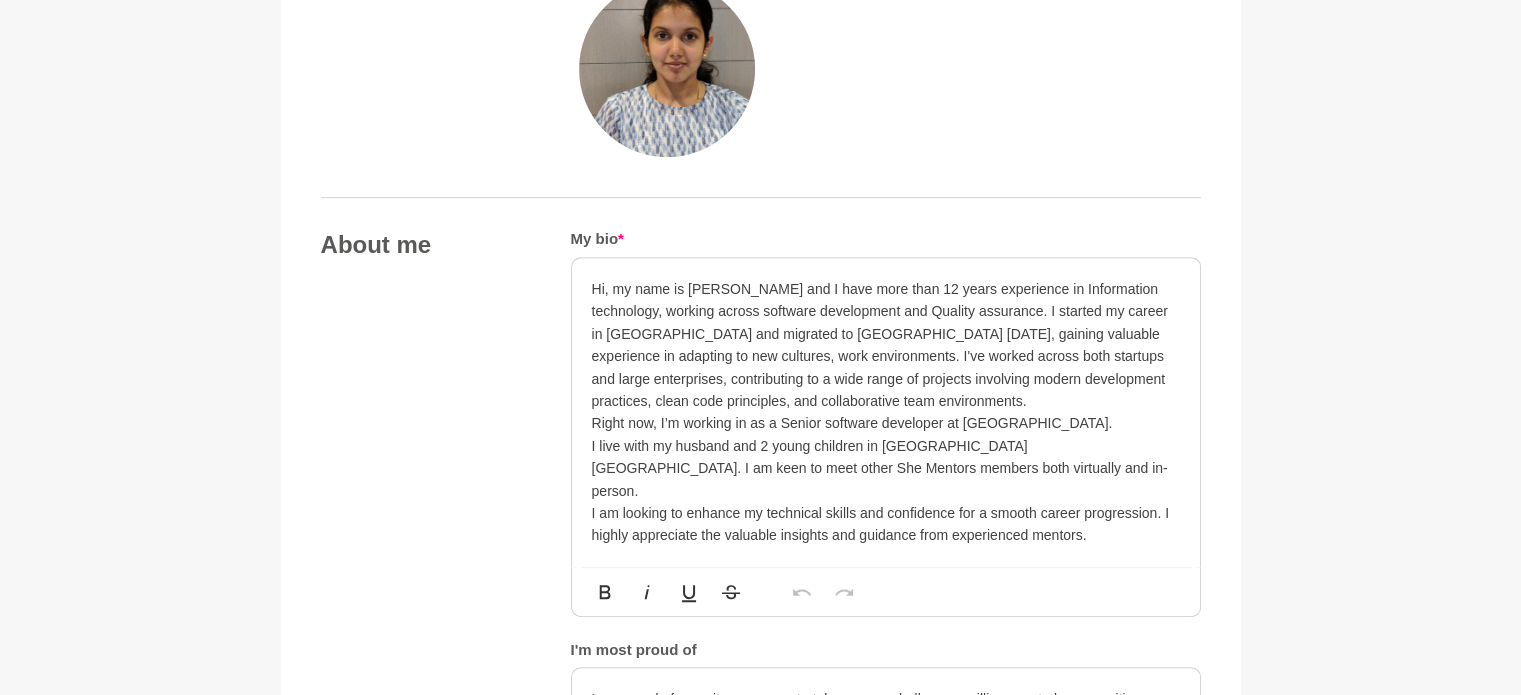 scroll, scrollTop: 1200, scrollLeft: 0, axis: vertical 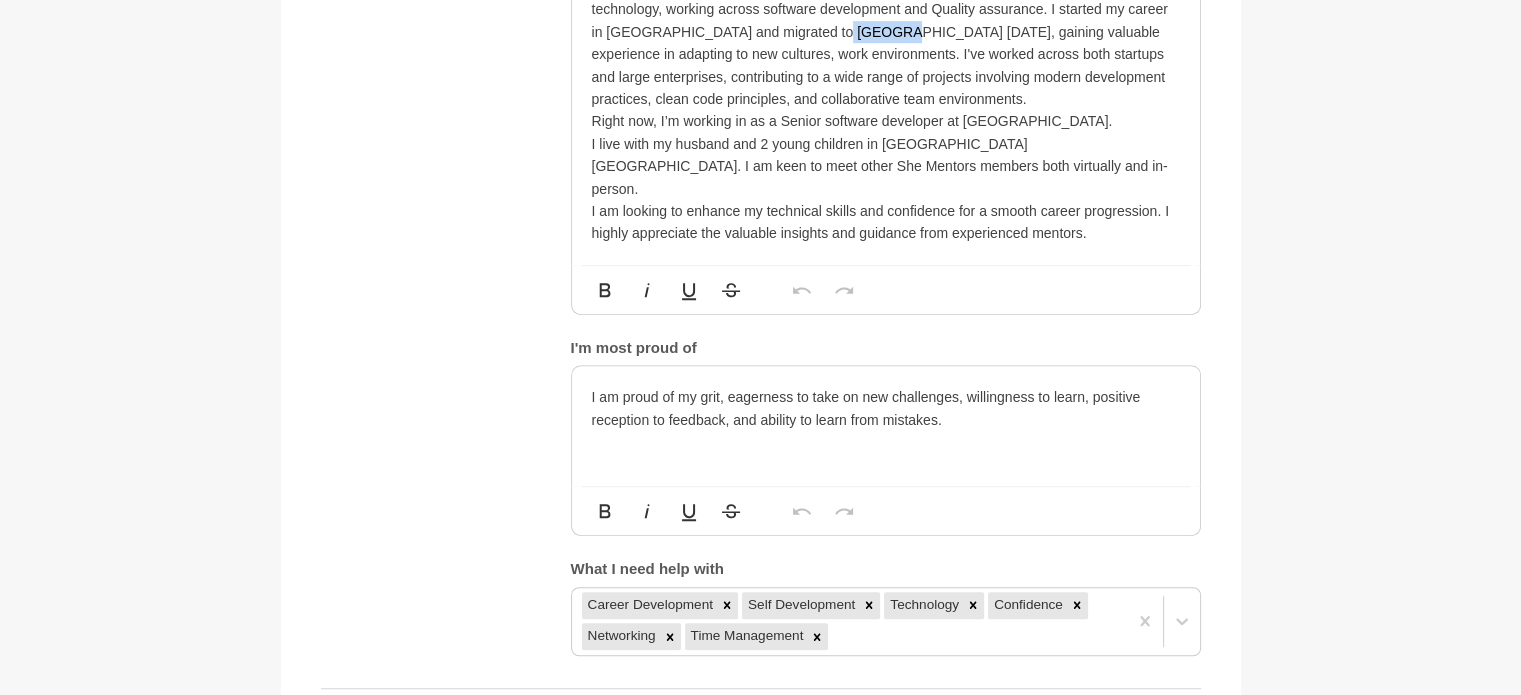 drag, startPoint x: 802, startPoint y: 31, endPoint x: 852, endPoint y: 28, distance: 50.08992 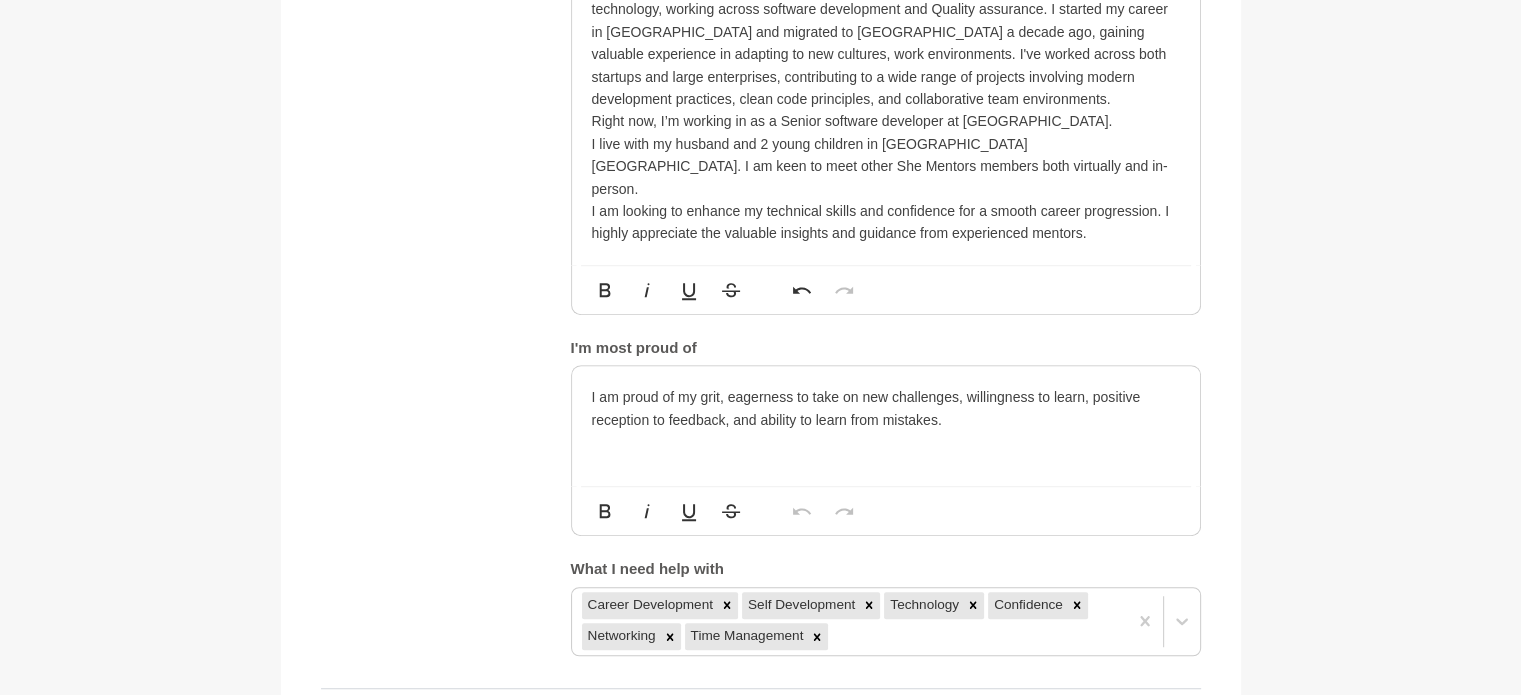 click on "Hi, my name is [PERSON_NAME] and I have more than 12 years experience in Information technology, working across software development and Quality assurance. I started my career in [GEOGRAPHIC_DATA] and migrated to [GEOGRAPHIC_DATA] a decade ago, gaining valuable experience in adapting to new cultures, work environments. I've worked across both startups and large enterprises, contributing to a wide range of projects involving modern development practices, clean code principles, and collaborative team environments." at bounding box center (886, 43) 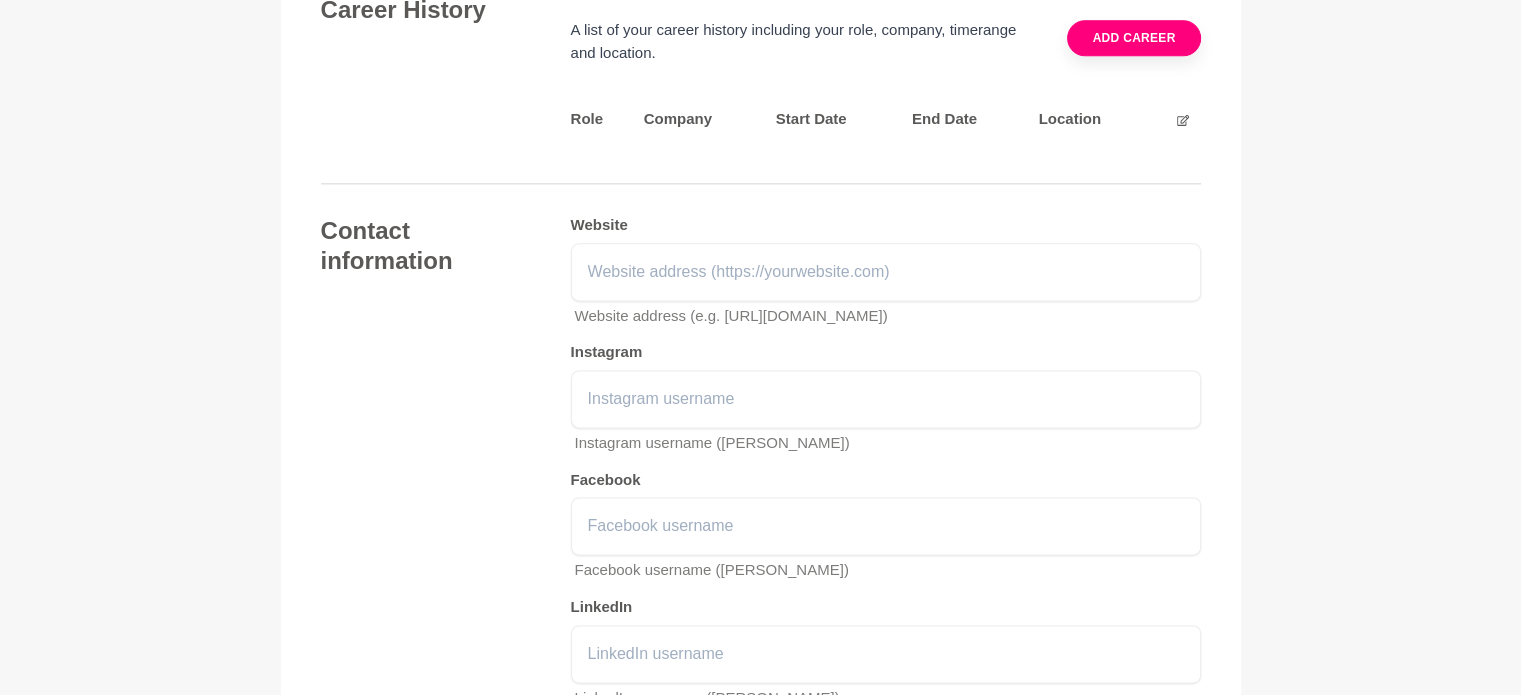scroll, scrollTop: 2800, scrollLeft: 0, axis: vertical 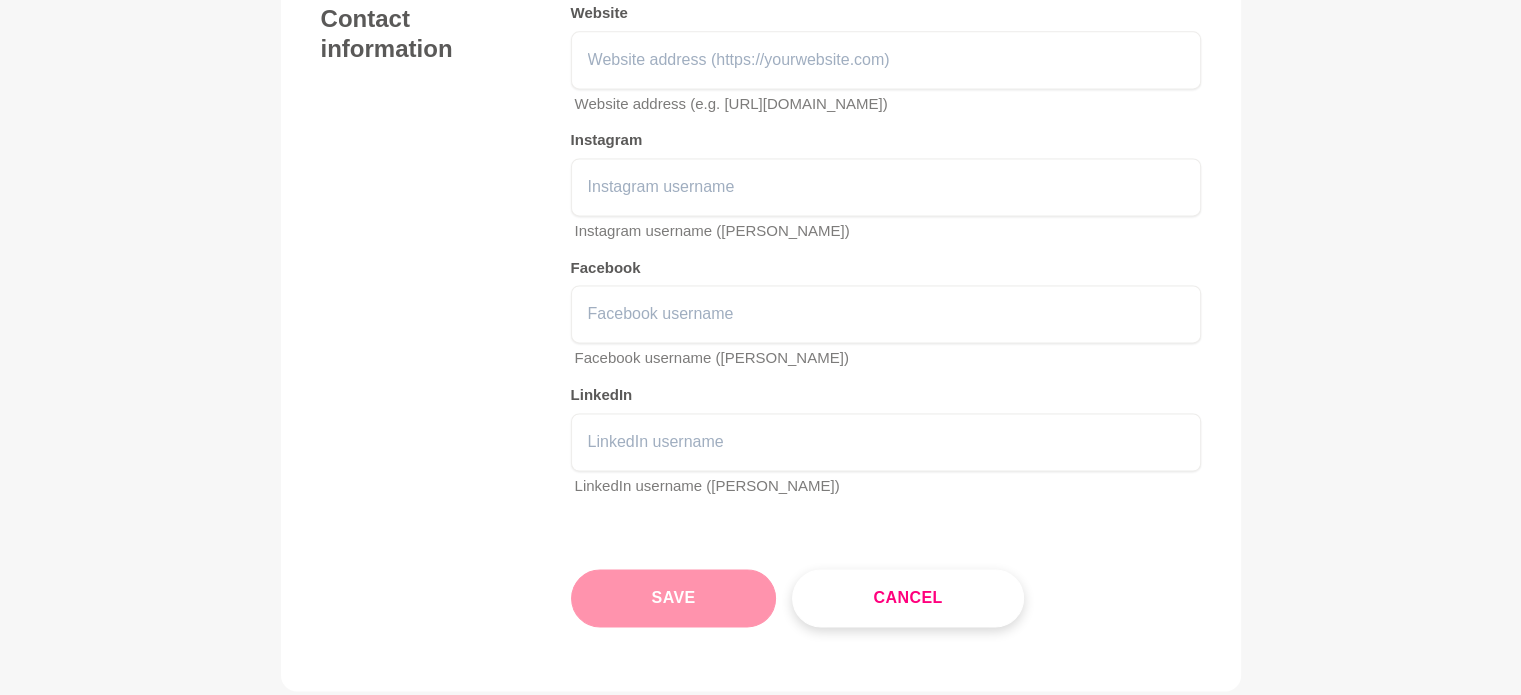 click on "Save" at bounding box center [674, 598] 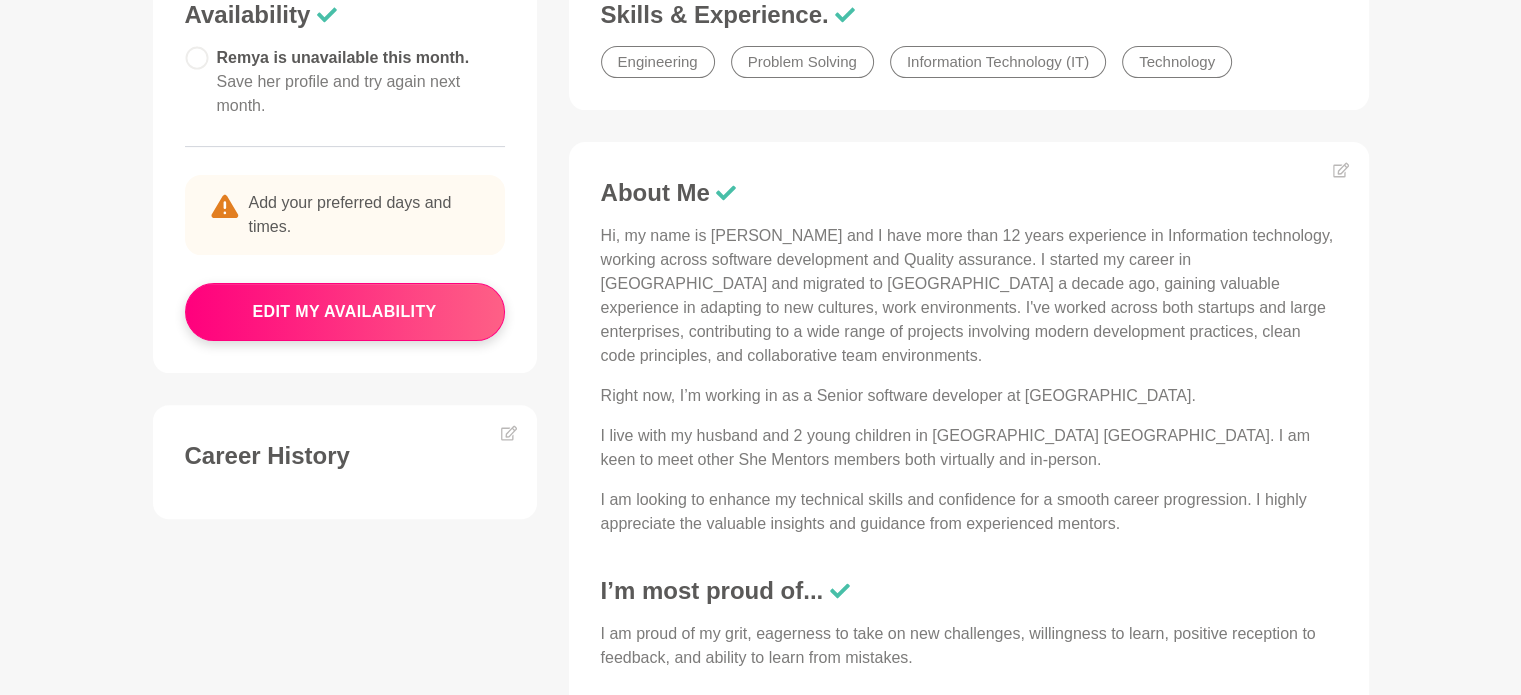 scroll, scrollTop: 700, scrollLeft: 0, axis: vertical 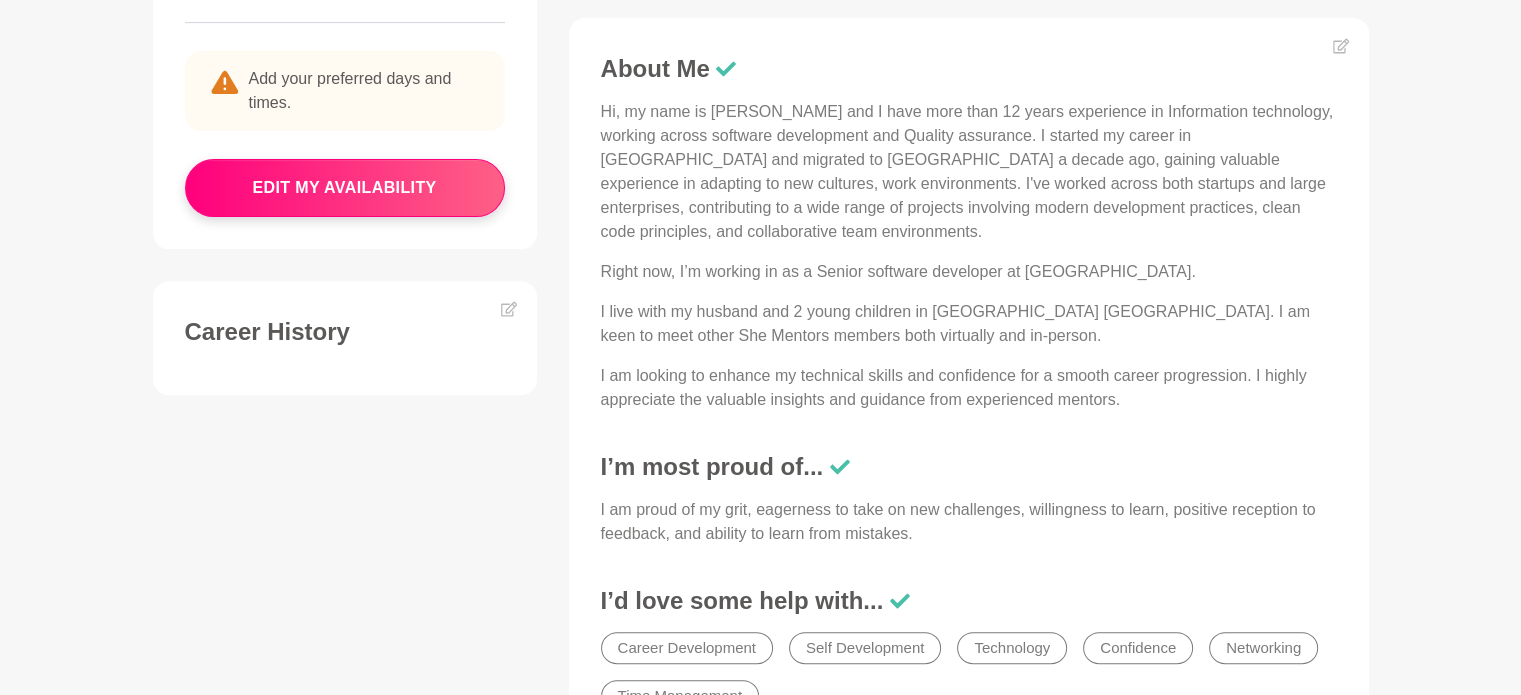 click on "About Me   Hi, my name is [PERSON_NAME] and I have more than 12 years experience in Information technology, working across software development and Quality assurance. I started my career in [GEOGRAPHIC_DATA] and migrated to [GEOGRAPHIC_DATA] a decade ago, gaining valuable experience in adapting to new cultures, work environments. I've worked across both startups and large enterprises, contributing to a wide range of projects involving modern development practices, clean code principles, and collaborative team environments. Right now, I’m working in as a Senior software developer at [GEOGRAPHIC_DATA]. I live with my husband and 2 young children in [GEOGRAPHIC_DATA] [GEOGRAPHIC_DATA]. I am keen to meet other She Mentors members both virtually and in-person. I am looking to enhance my technical skills and confidence for a smooth career progression. I highly appreciate the valuable insights and guidance from experienced mentors. I’m most proud of...   I’d love some help with...   Career Development Self Development Technology Confidence Networking" at bounding box center (969, 381) 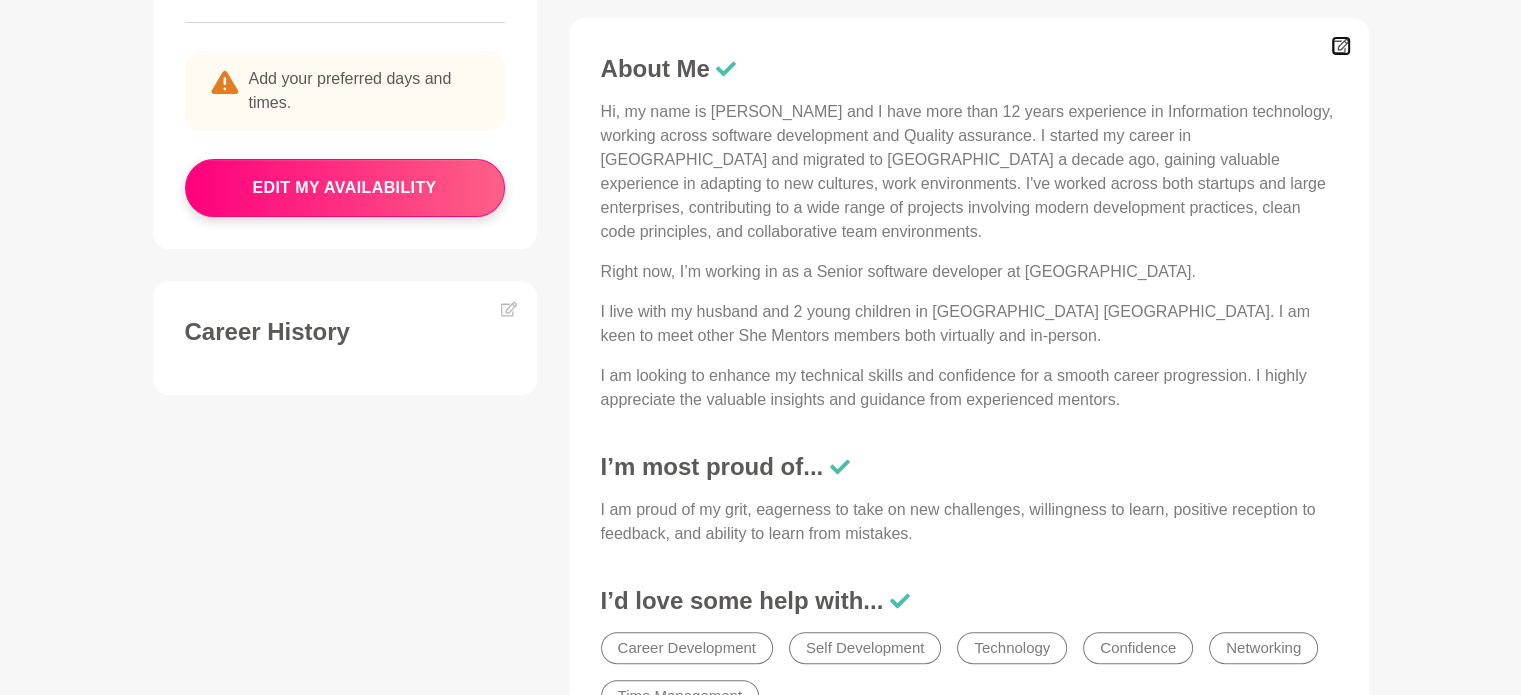 click 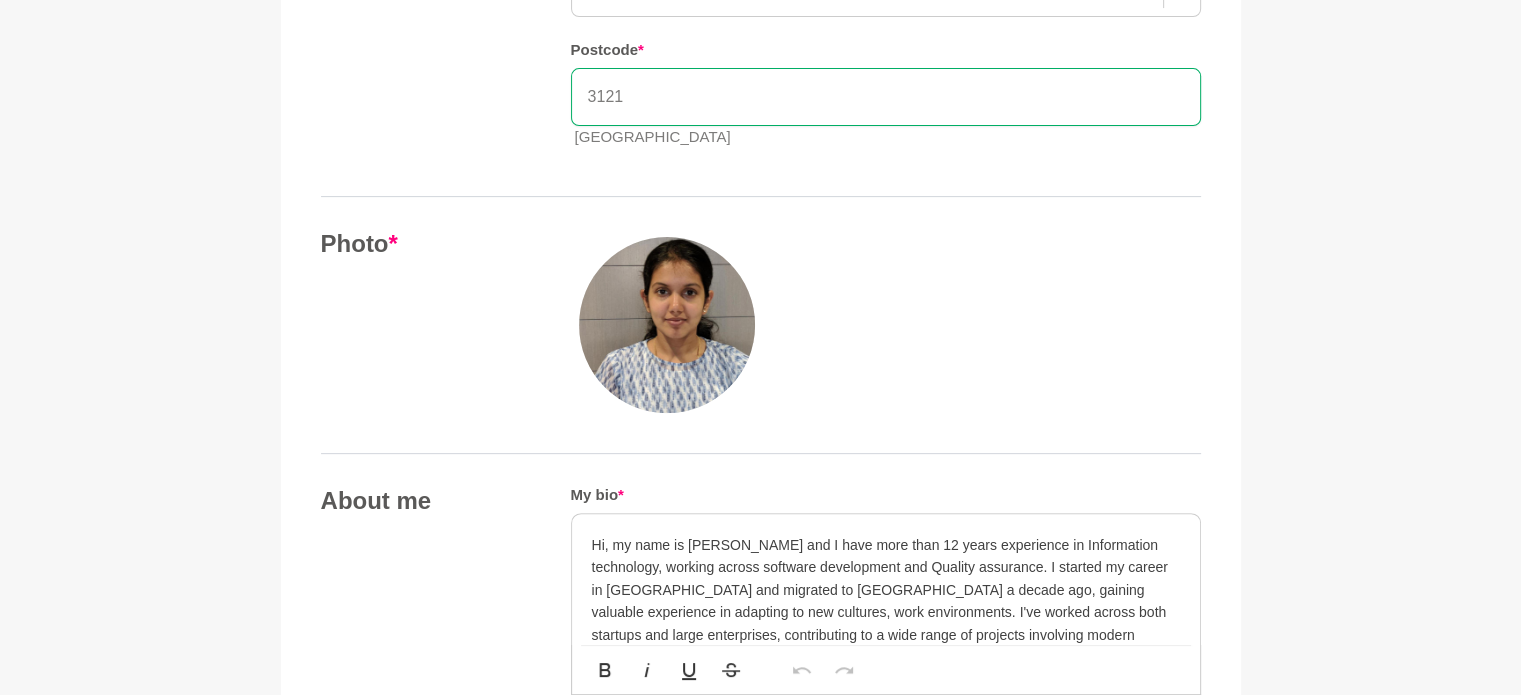 scroll, scrollTop: 1000, scrollLeft: 0, axis: vertical 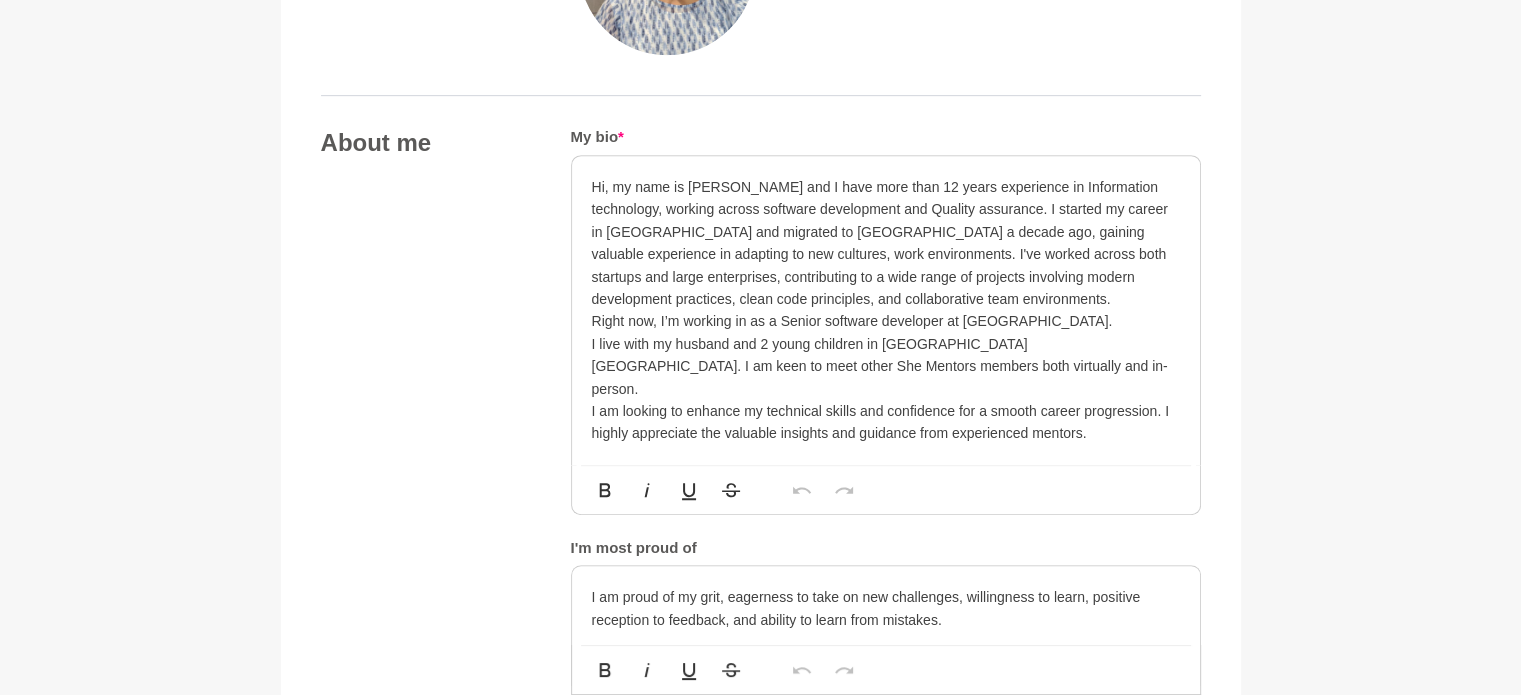 click on "Hi, my name is [PERSON_NAME] and I have more than 12 years experience in Information technology, working across software development and Quality assurance. I started my career in [GEOGRAPHIC_DATA] and migrated to [GEOGRAPHIC_DATA] a decade ago, gaining valuable experience in adapting to new cultures, work environments. I've worked across both startups and large enterprises, contributing to a wide range of projects involving modern development practices, clean code principles, and collaborative team environments." at bounding box center [886, 243] 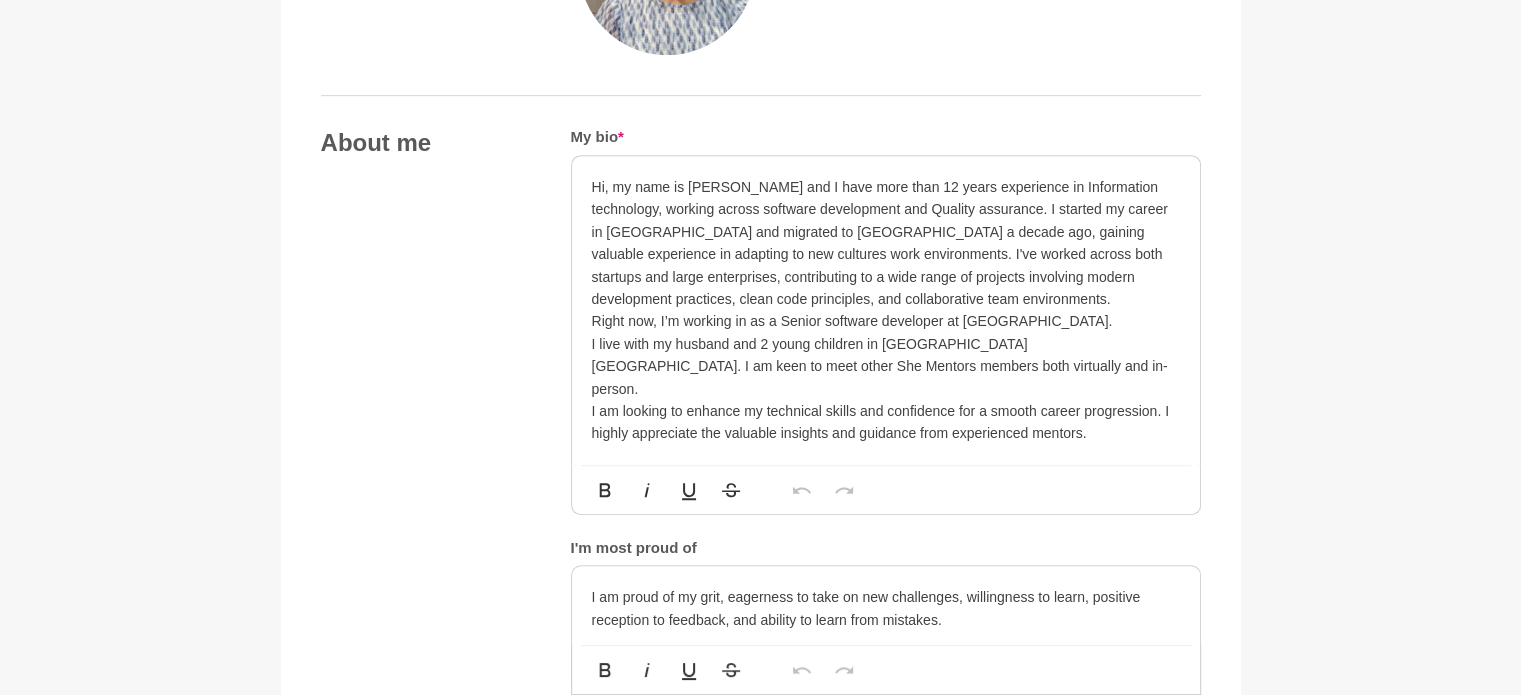 type 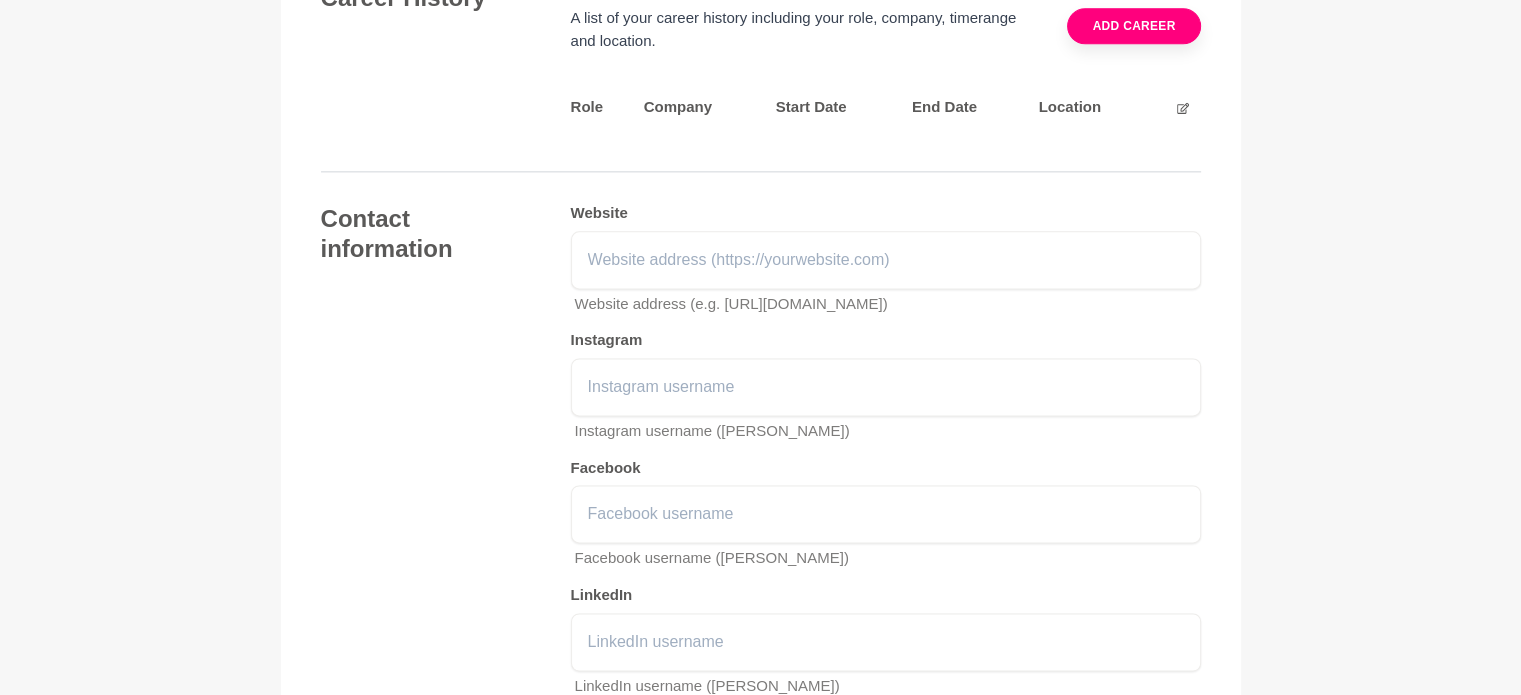 scroll, scrollTop: 3079, scrollLeft: 0, axis: vertical 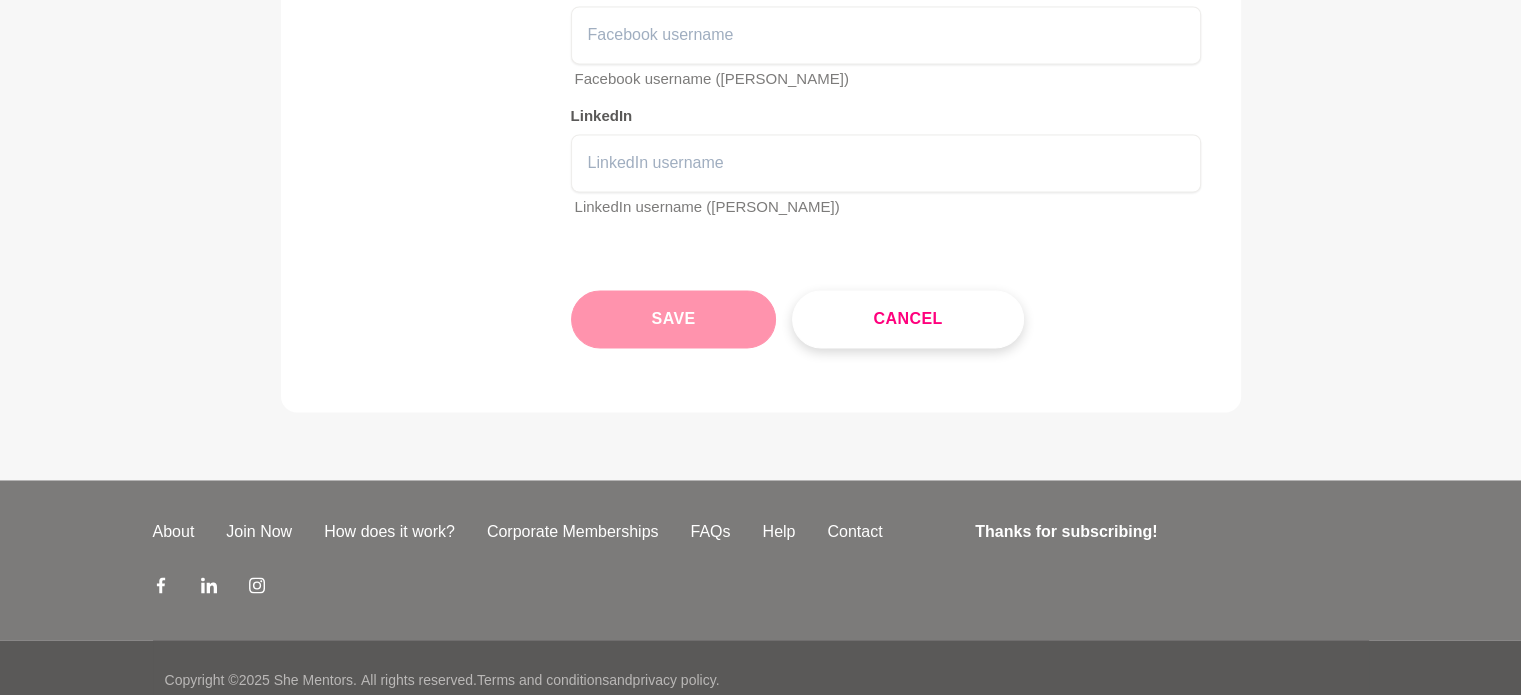 click on "Save" at bounding box center [674, 319] 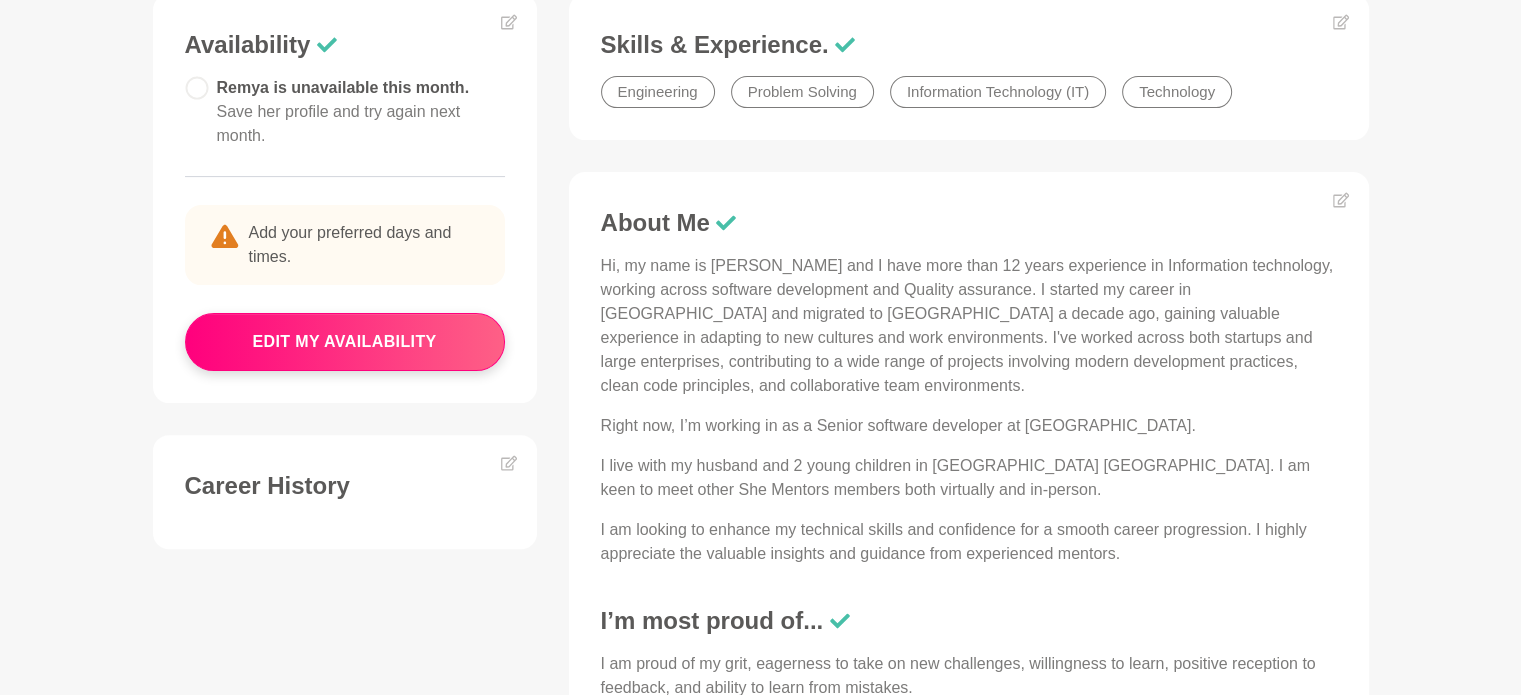 scroll, scrollTop: 500, scrollLeft: 0, axis: vertical 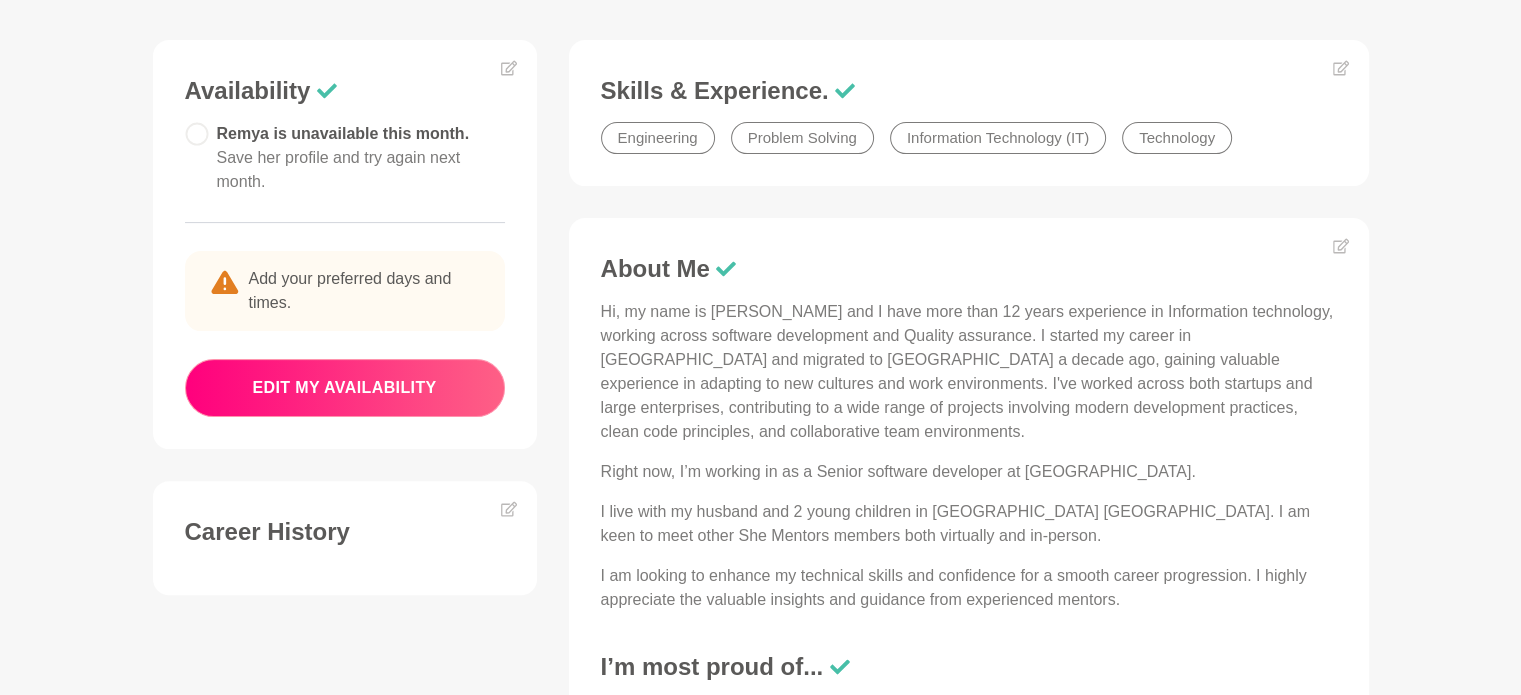 click on "edit my availability" at bounding box center (345, 388) 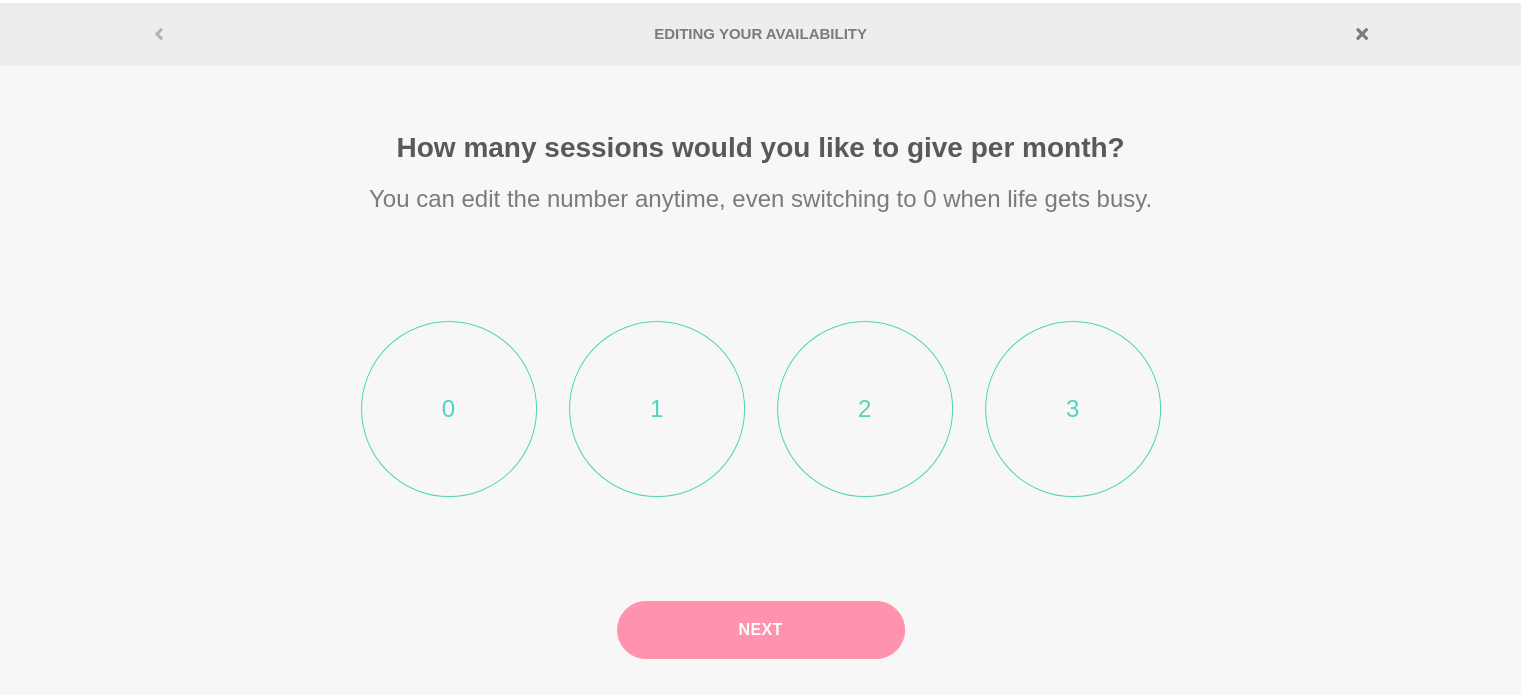 scroll, scrollTop: 0, scrollLeft: 0, axis: both 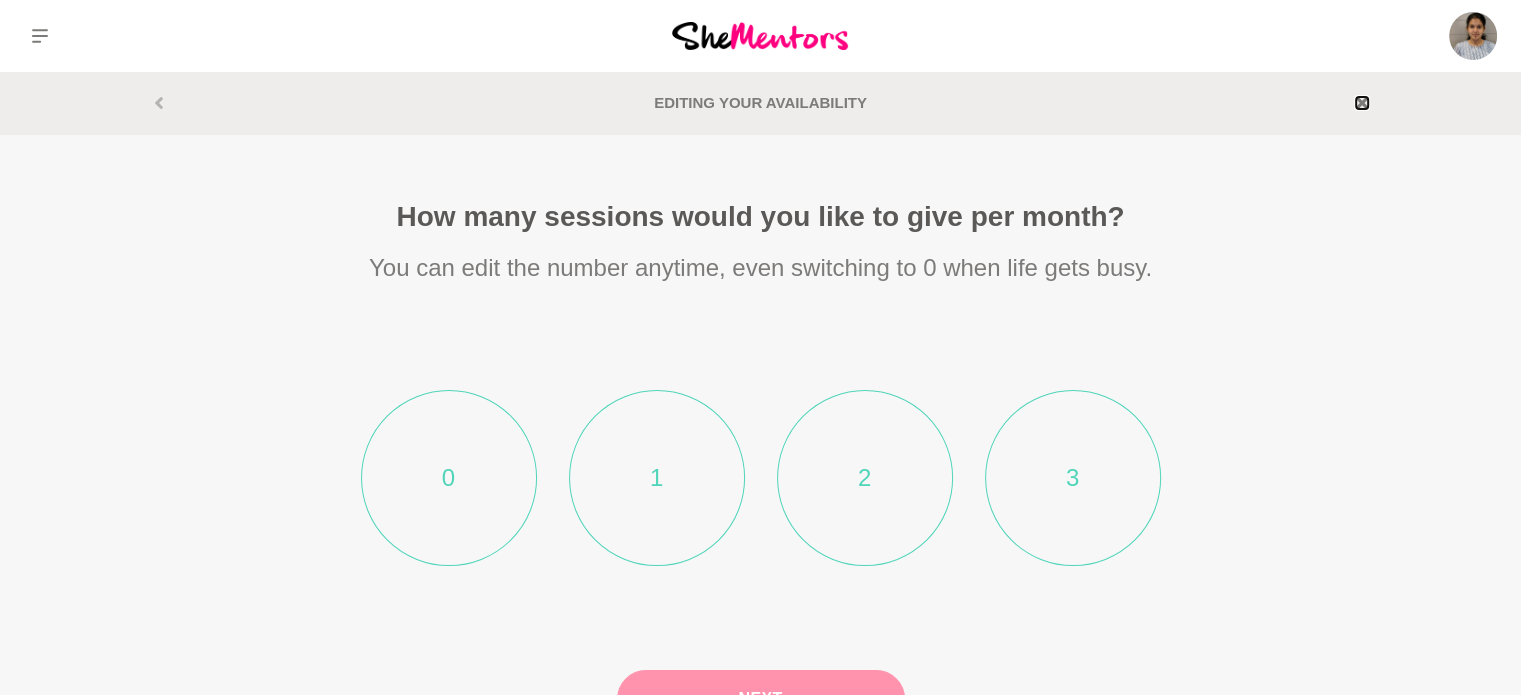 click 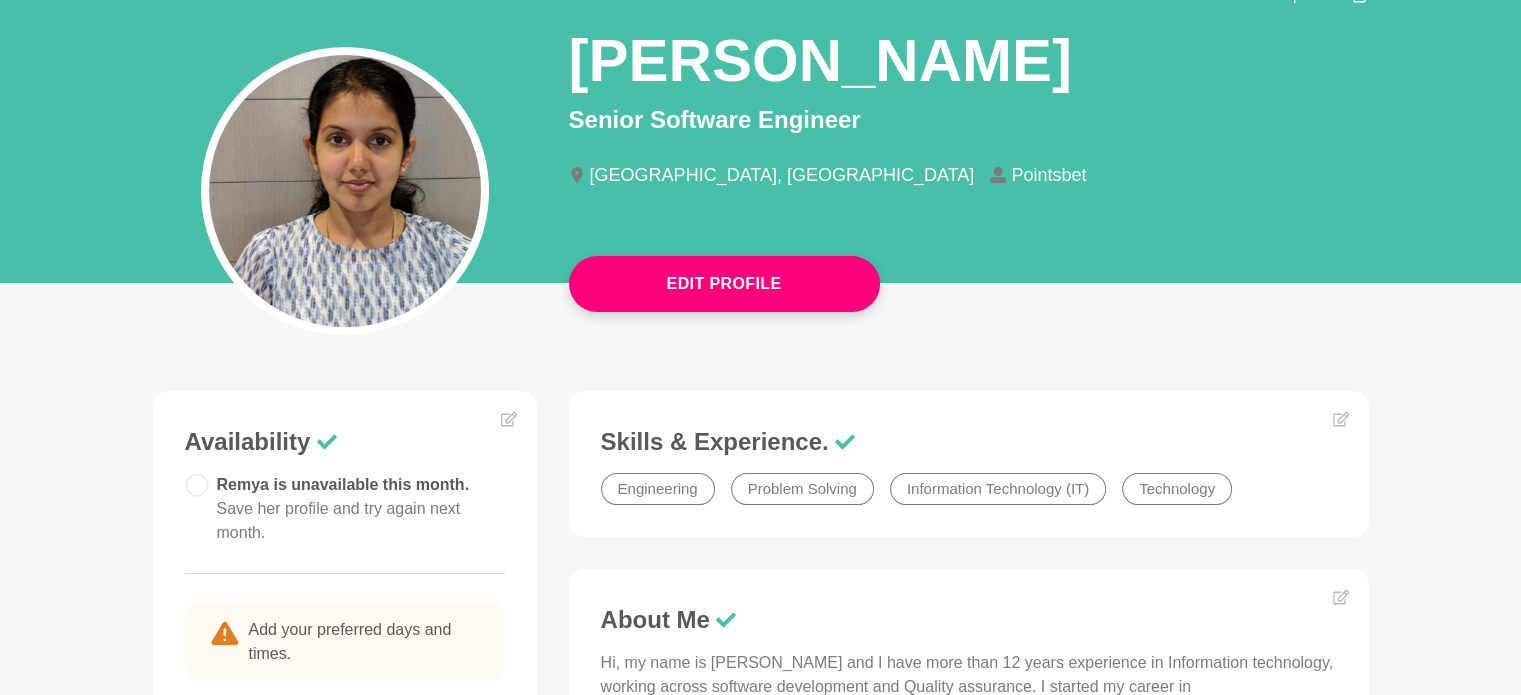 scroll, scrollTop: 100, scrollLeft: 0, axis: vertical 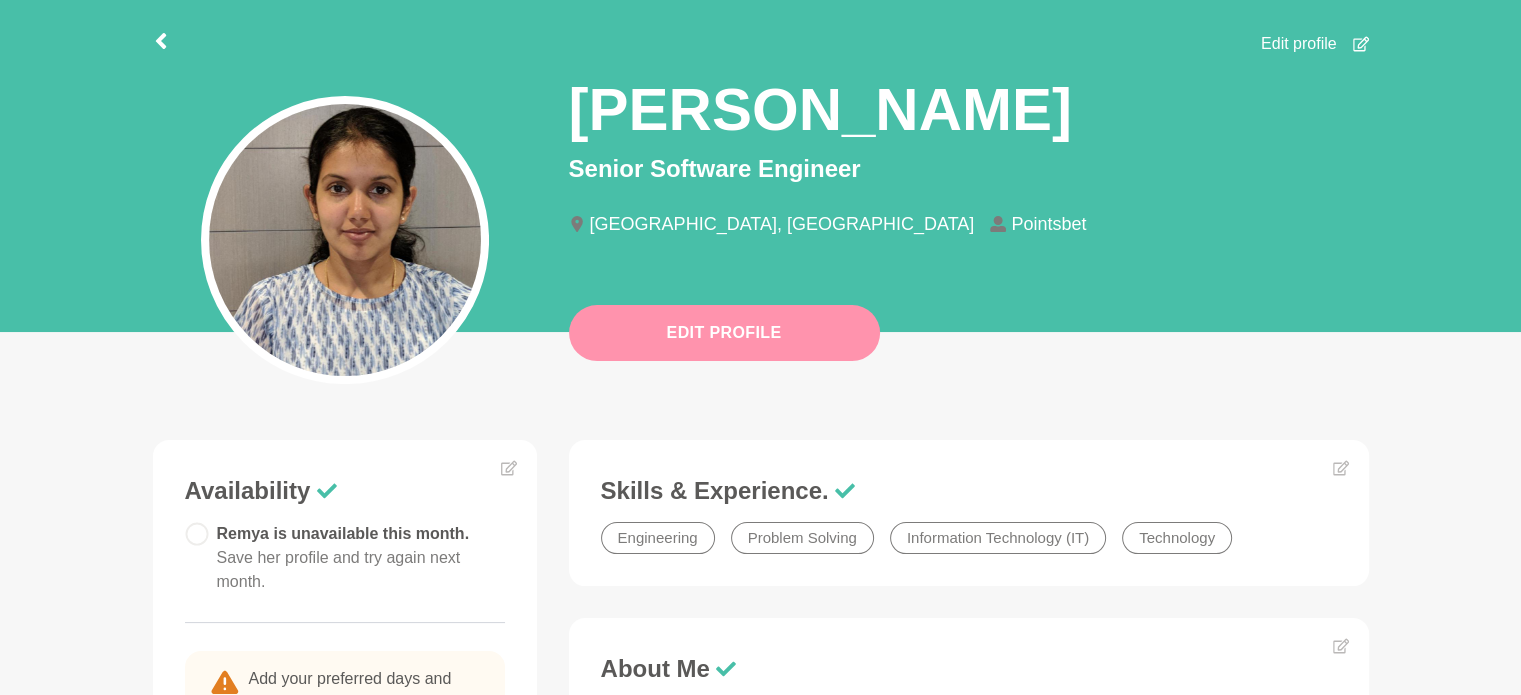 click on "Edit Profile" at bounding box center (724, 333) 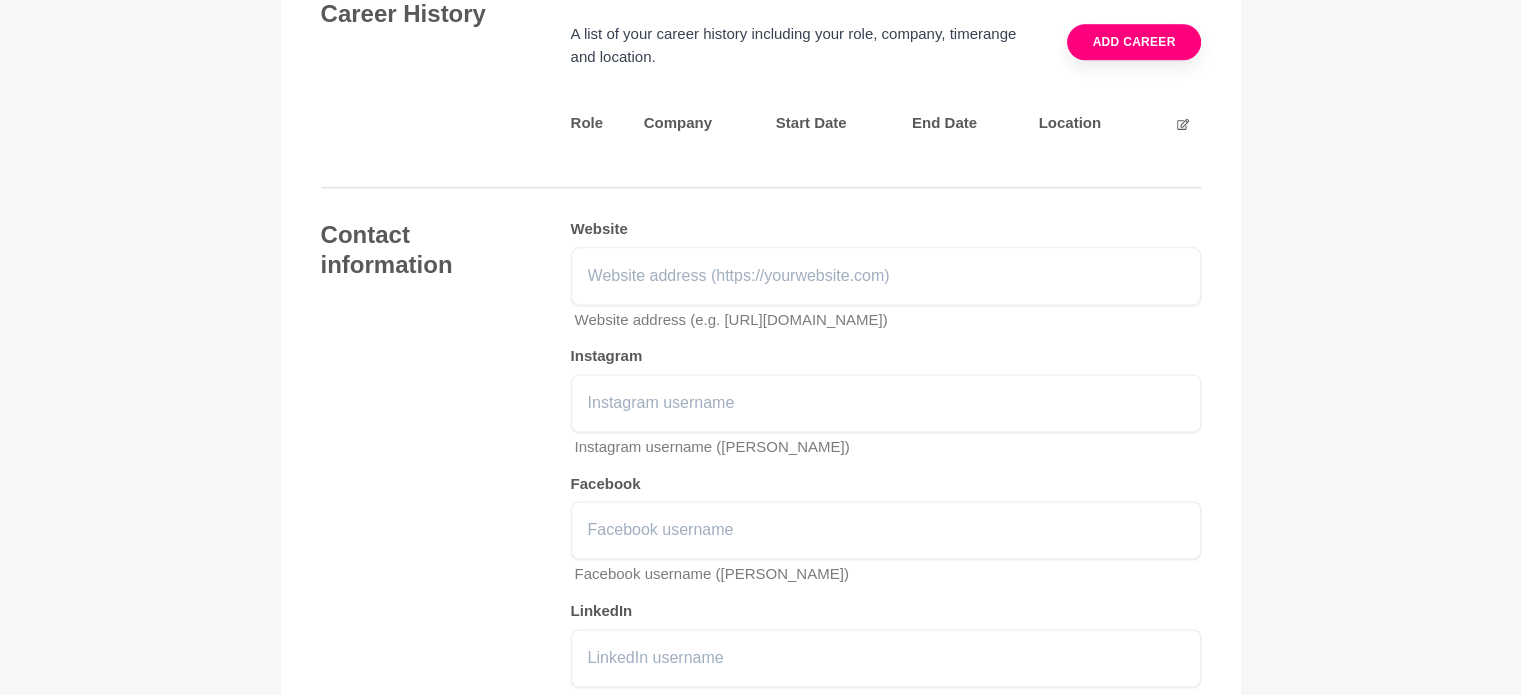 scroll, scrollTop: 2779, scrollLeft: 0, axis: vertical 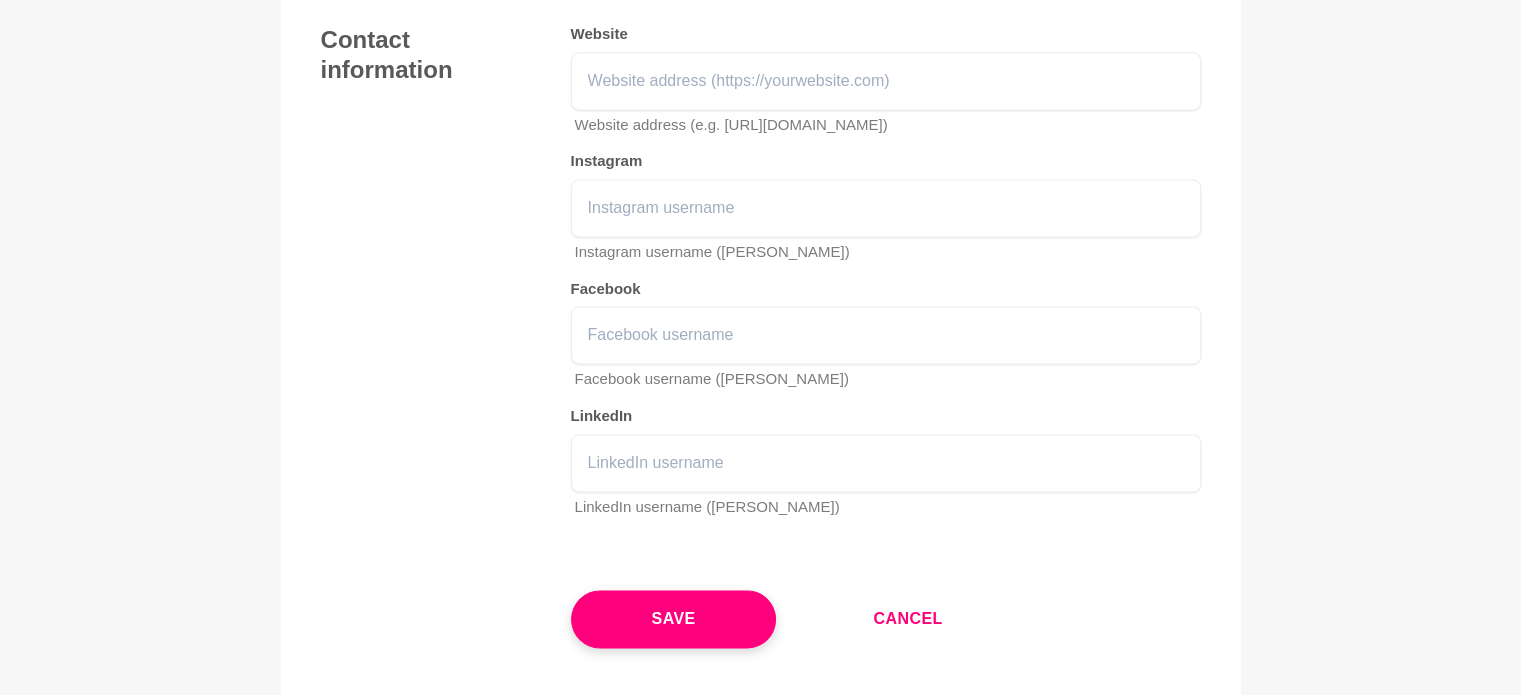 click on "Cancel" at bounding box center [907, 619] 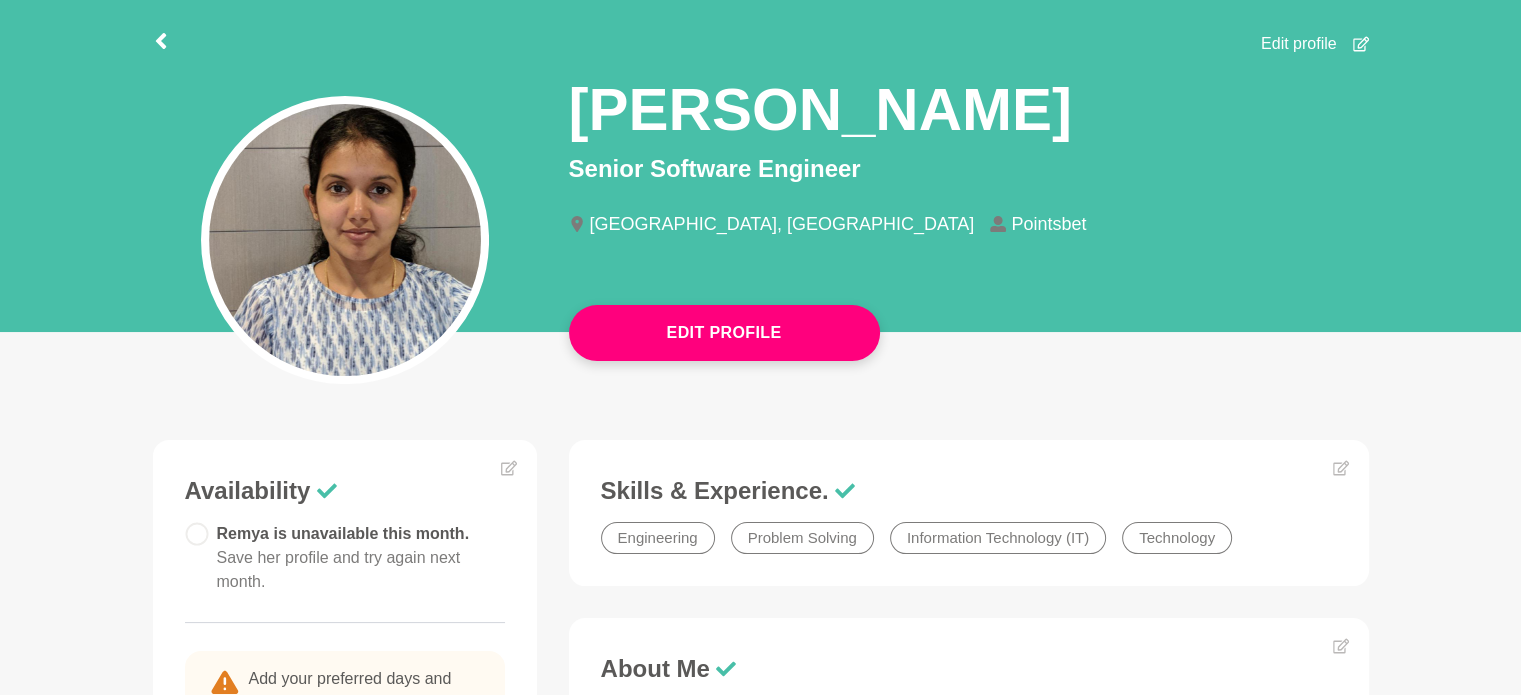 scroll, scrollTop: 600, scrollLeft: 0, axis: vertical 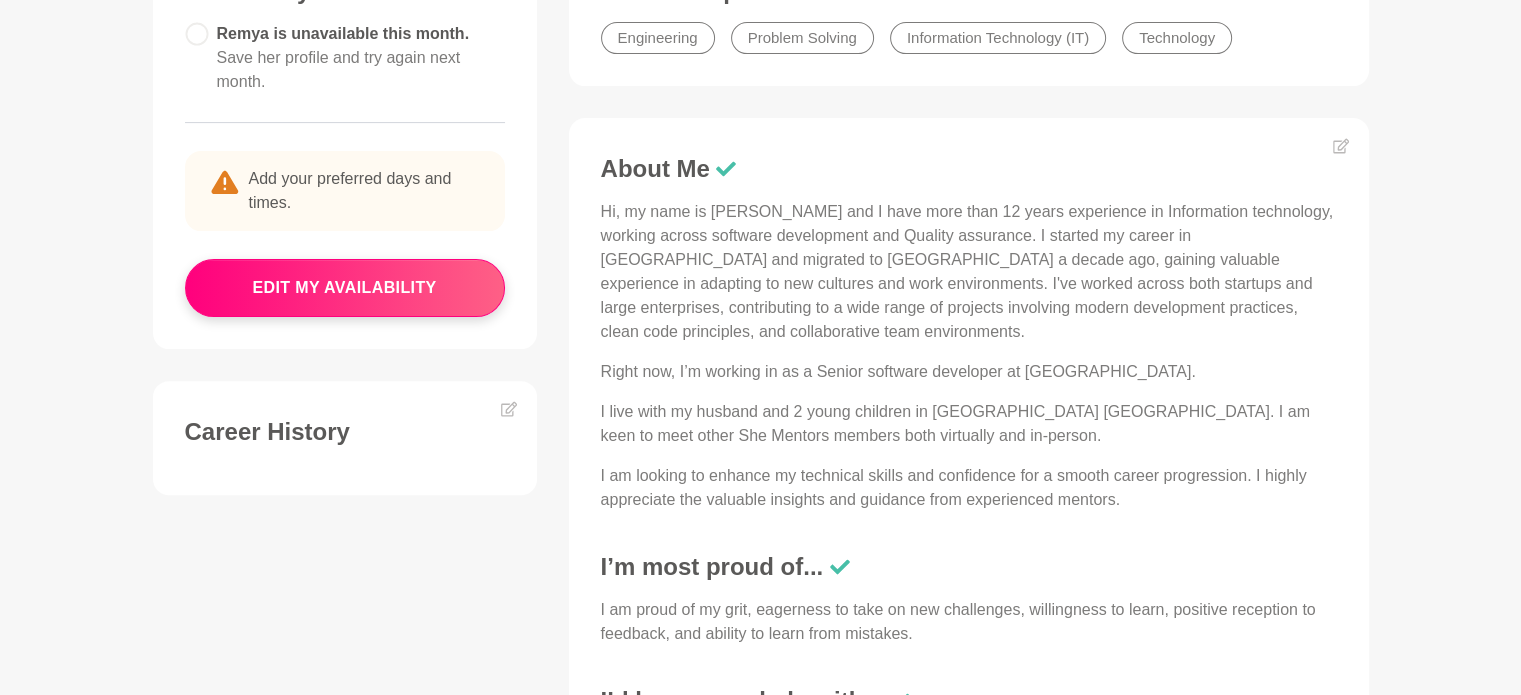 click 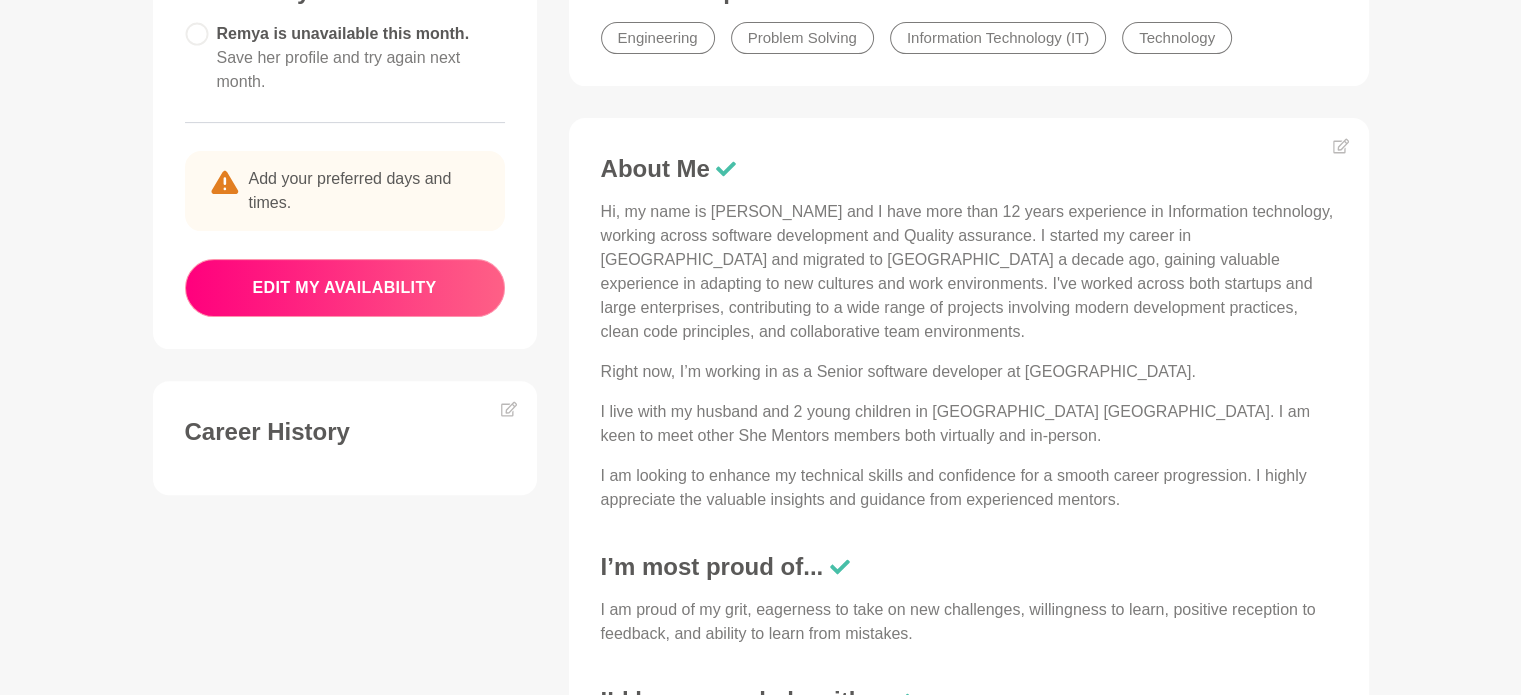 click on "edit my availability" at bounding box center [345, 288] 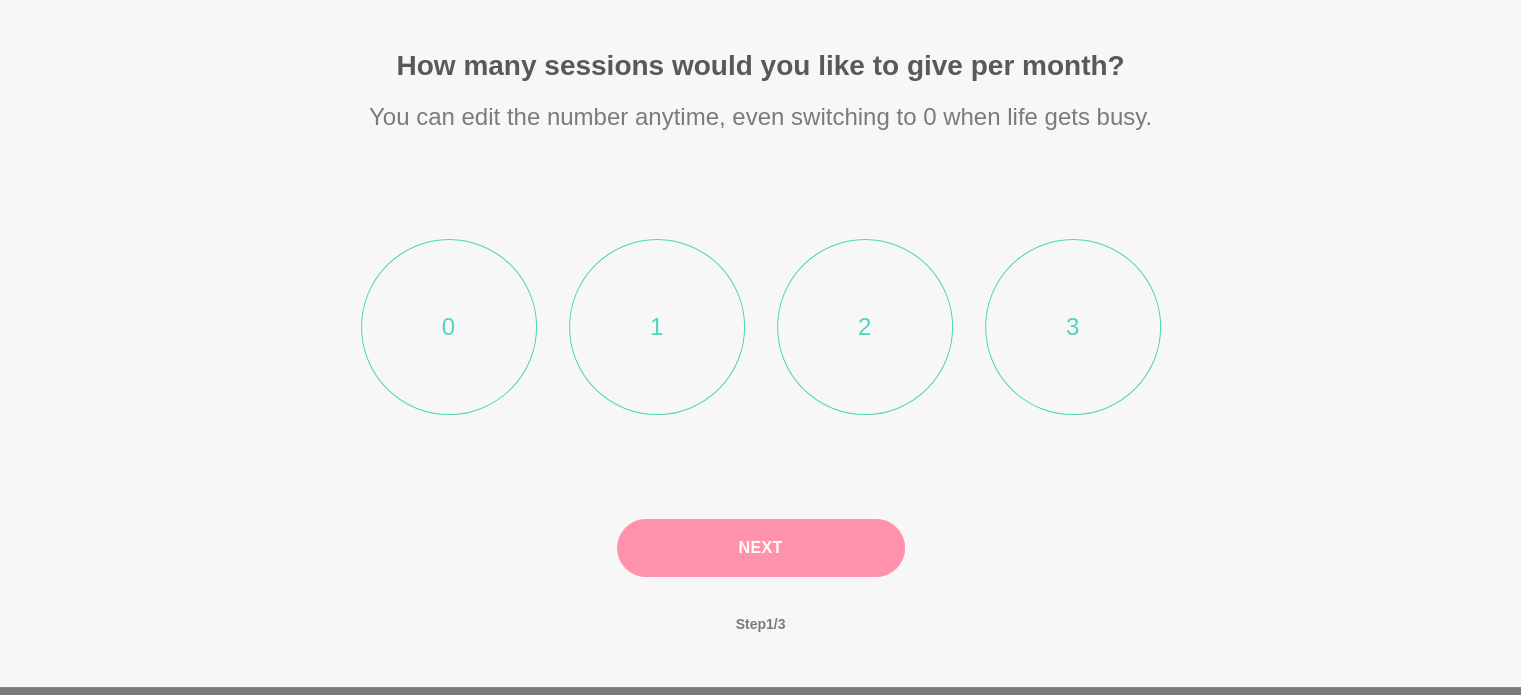 scroll, scrollTop: 381, scrollLeft: 0, axis: vertical 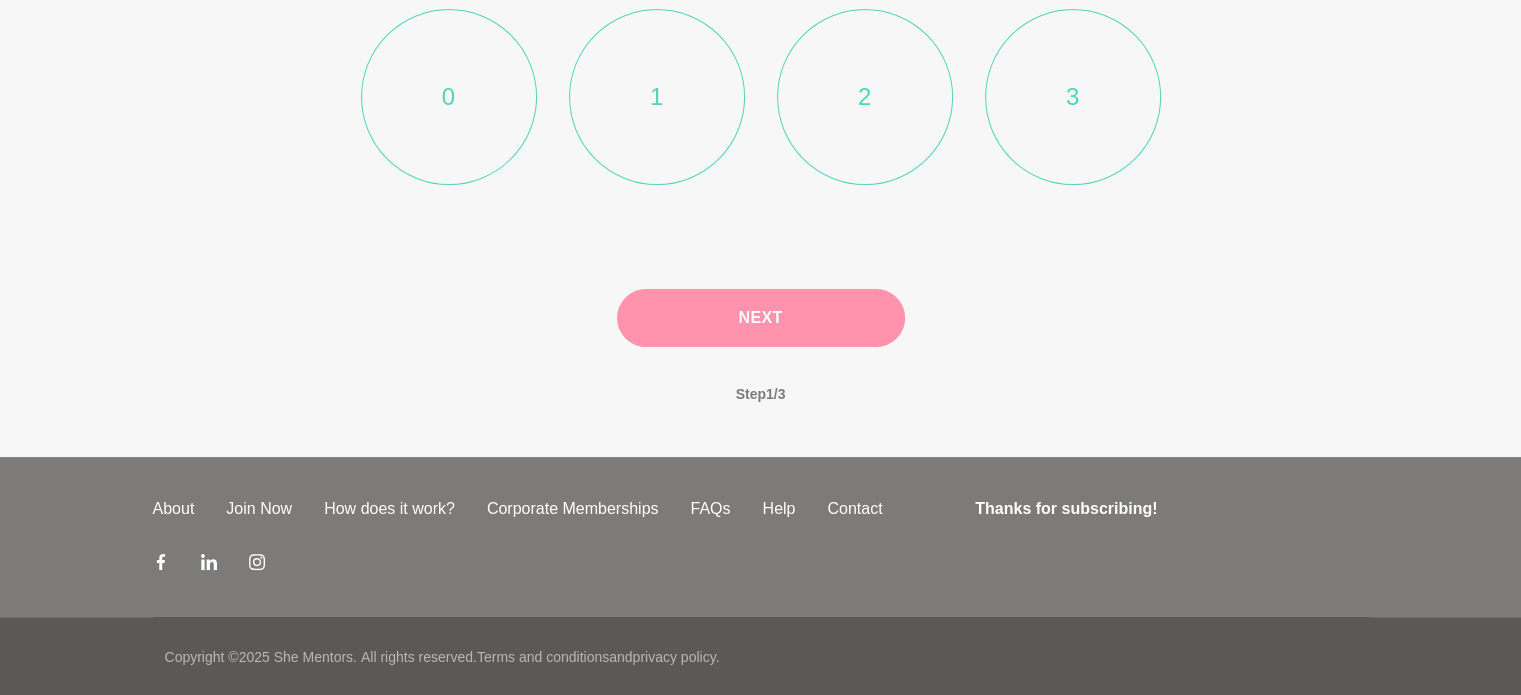 click on "1" at bounding box center (657, 97) 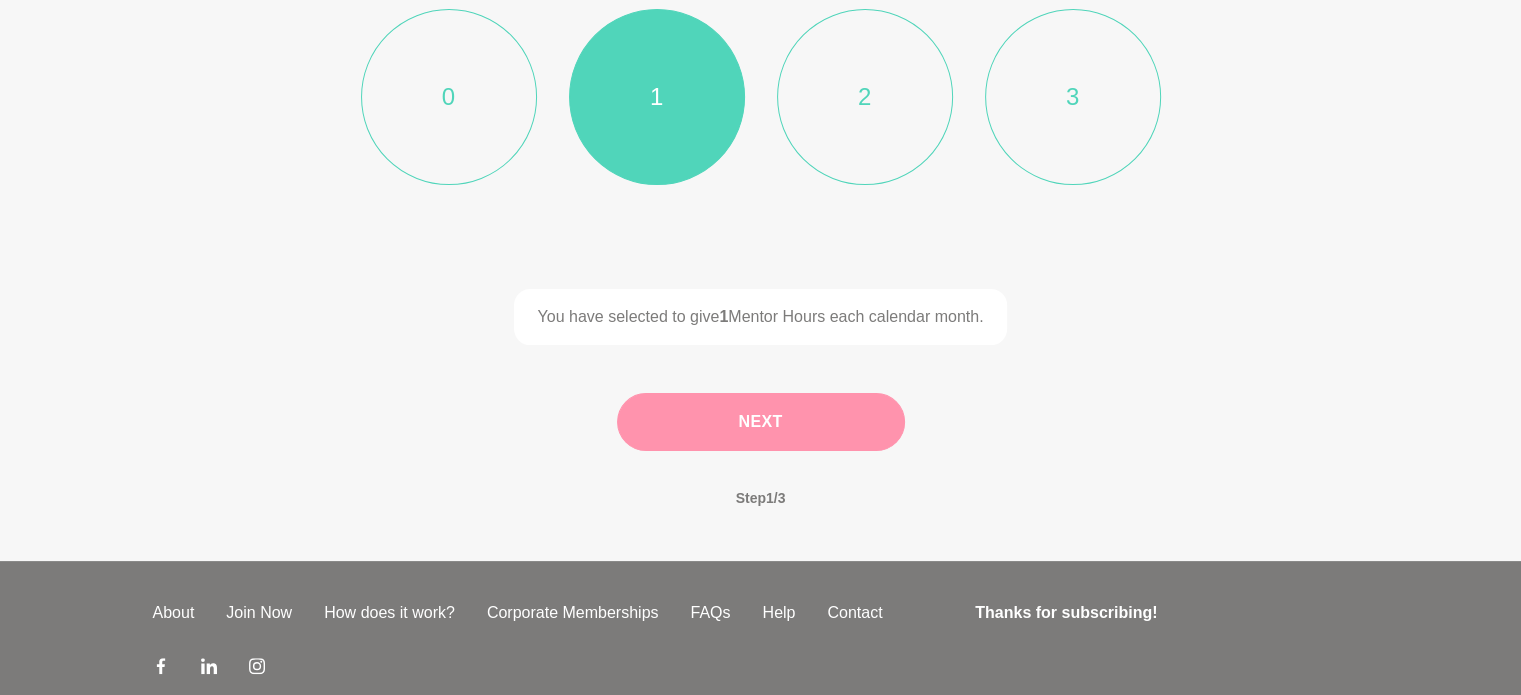 click on "Next" at bounding box center (761, 422) 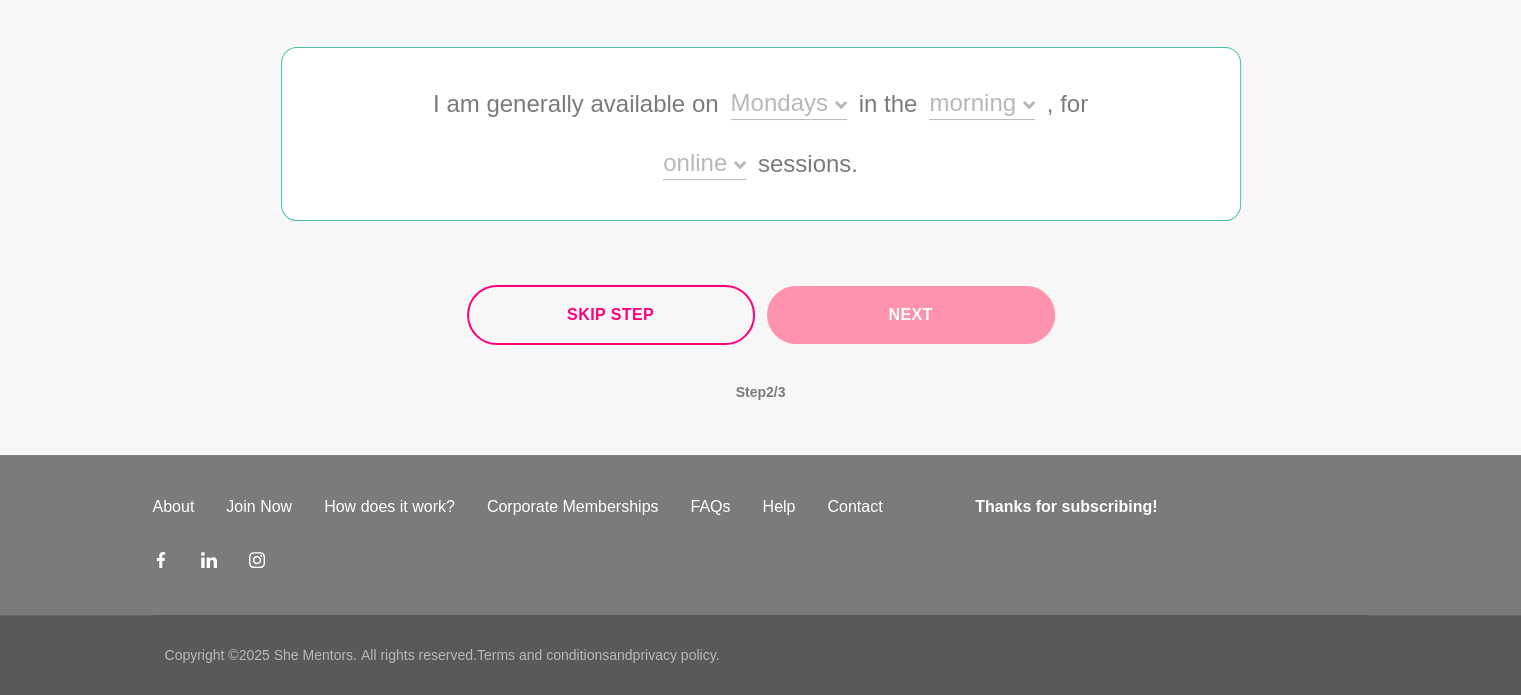 scroll, scrollTop: 300, scrollLeft: 0, axis: vertical 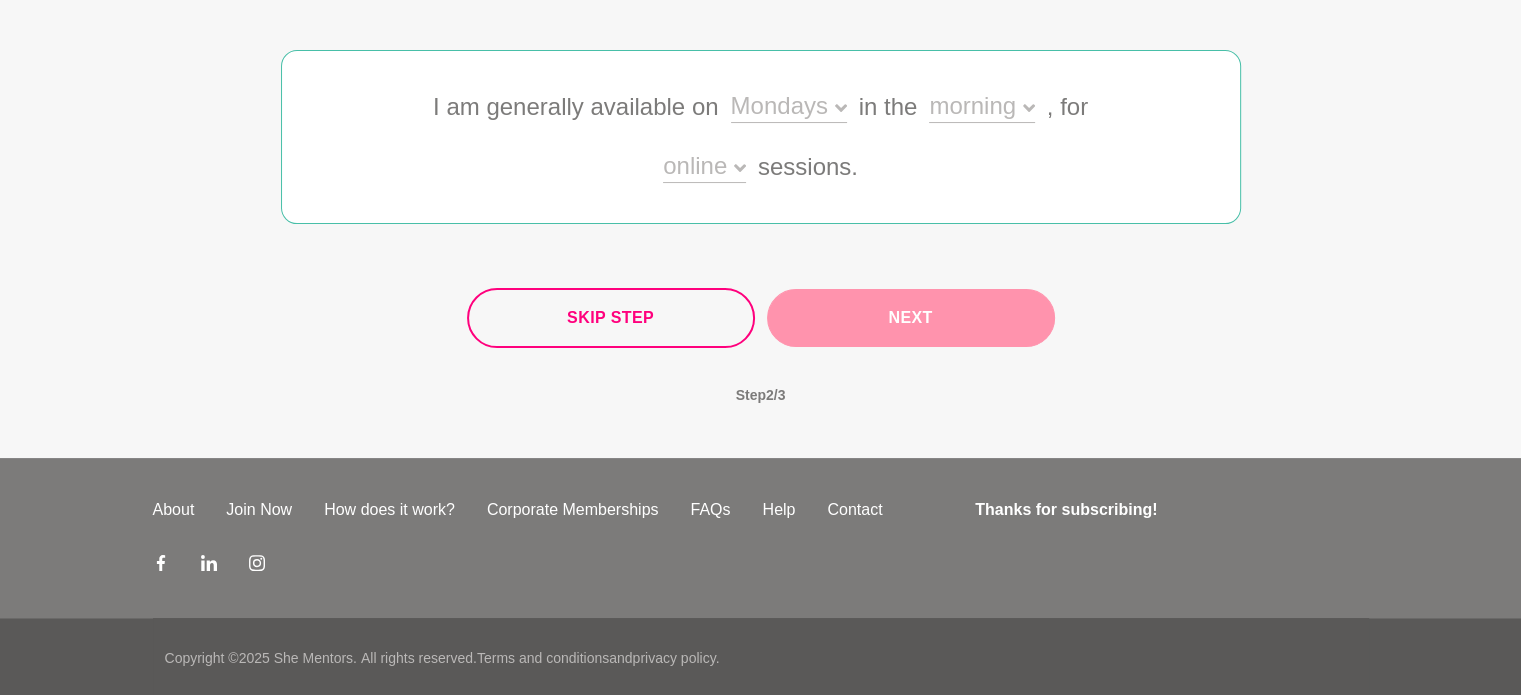 click on "Mondays" at bounding box center (789, 108) 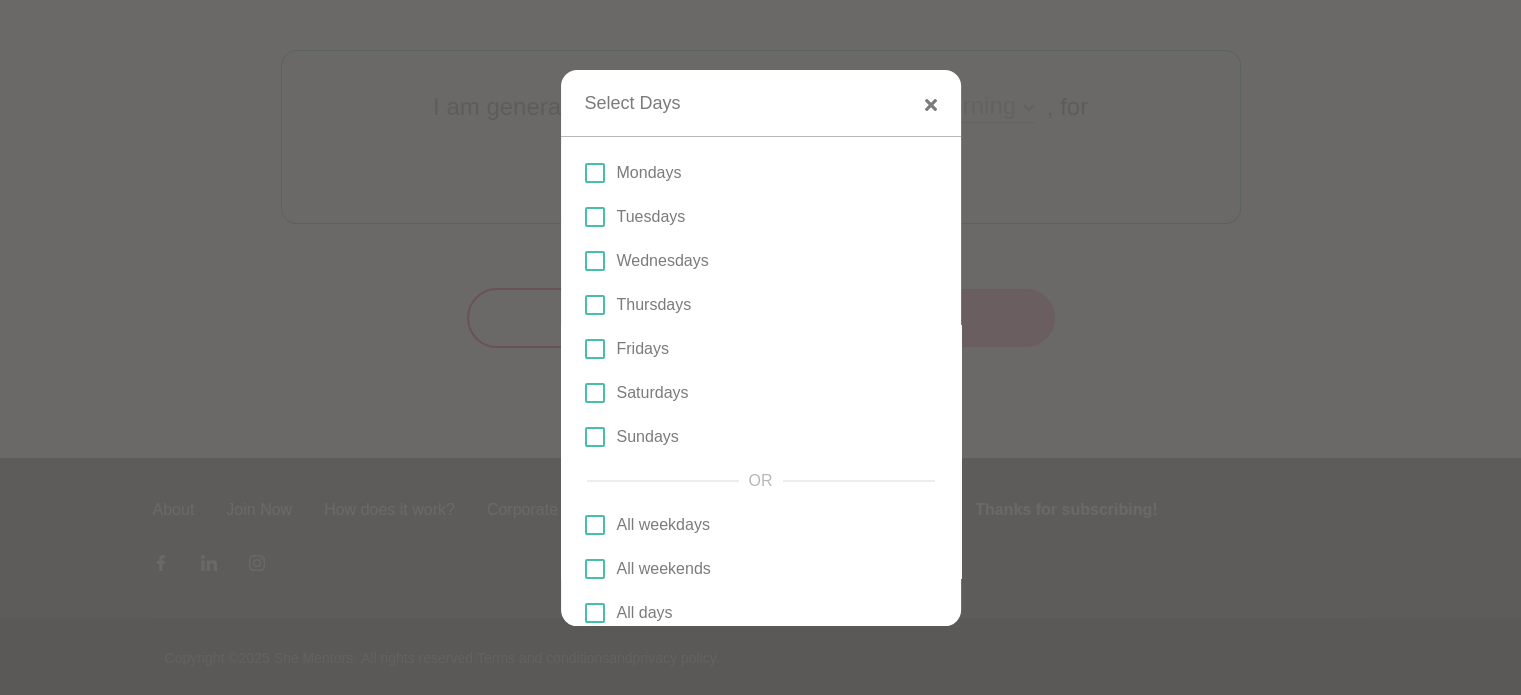 click at bounding box center [595, 305] 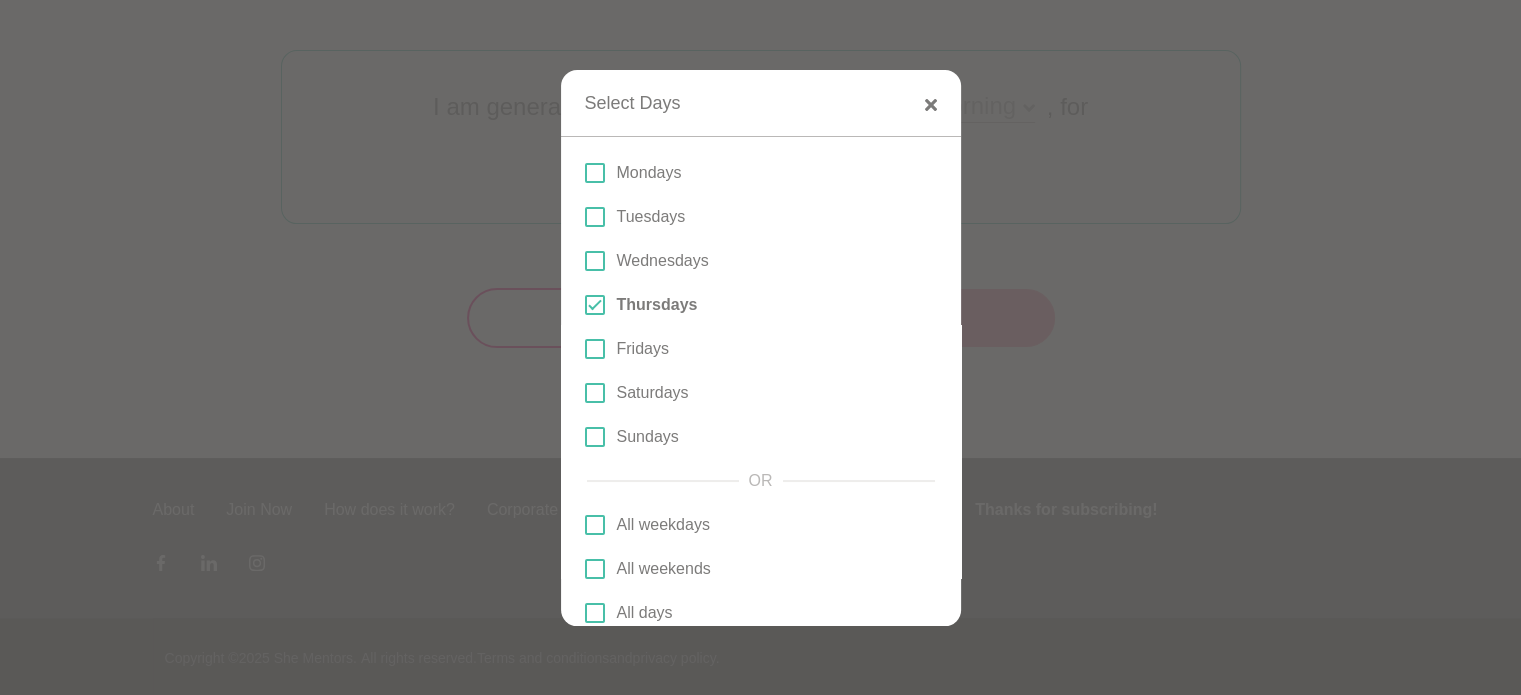 click at bounding box center [595, 349] 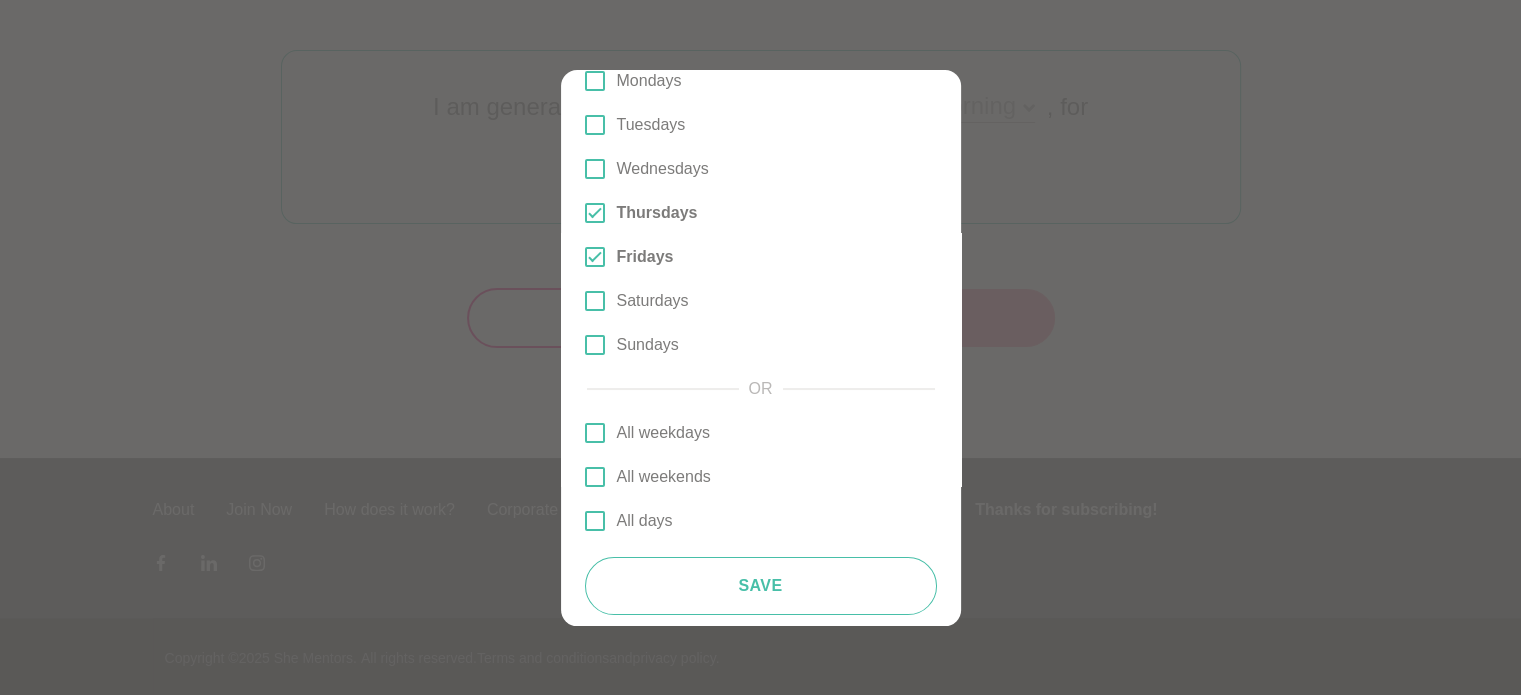 scroll, scrollTop: 104, scrollLeft: 0, axis: vertical 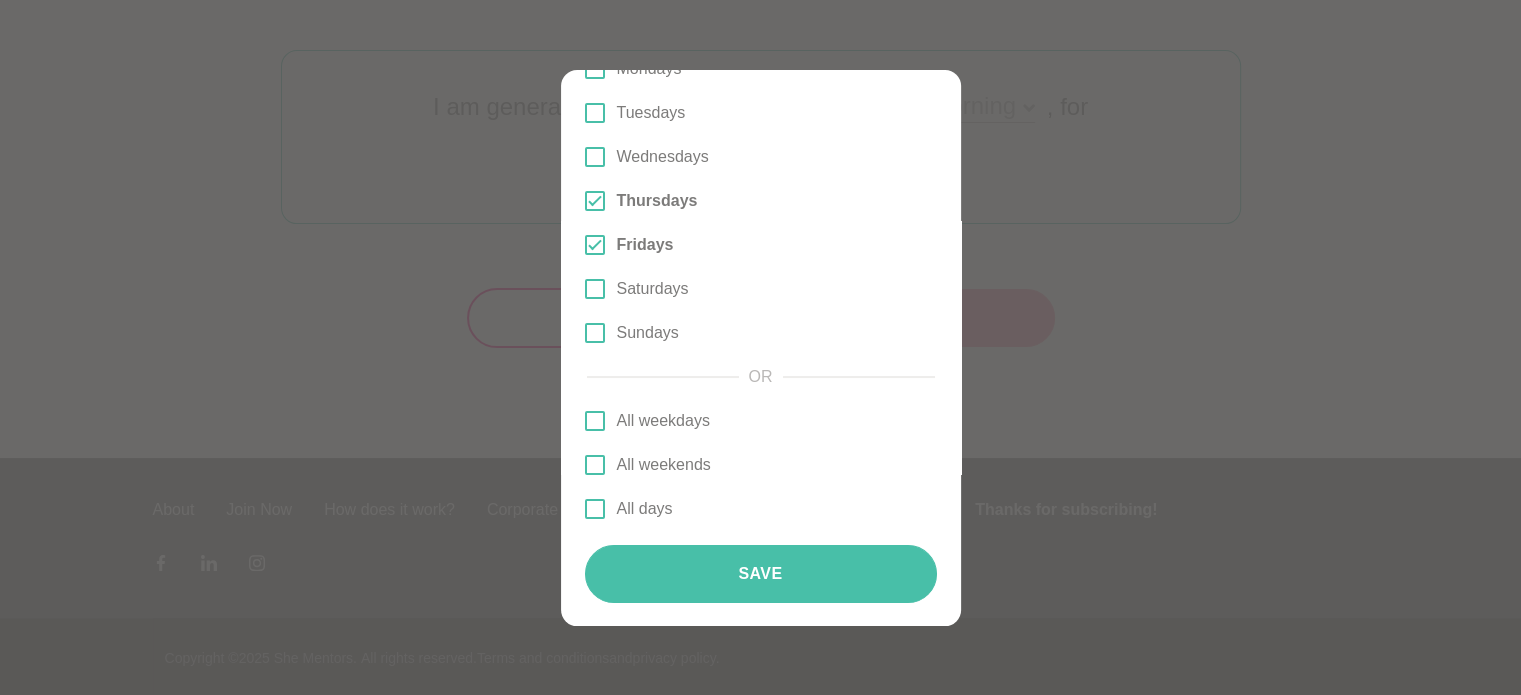 click on "Save" at bounding box center (761, 574) 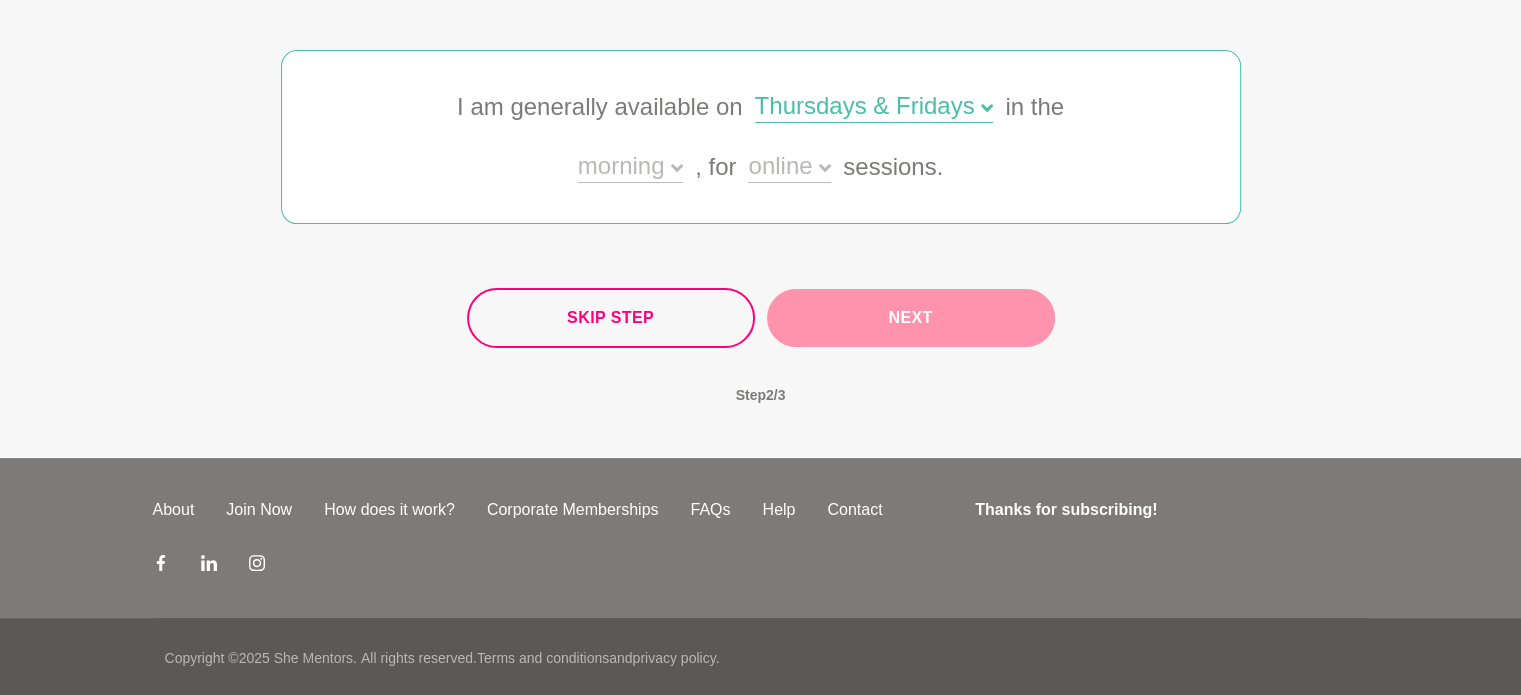 click on "online" at bounding box center (789, 168) 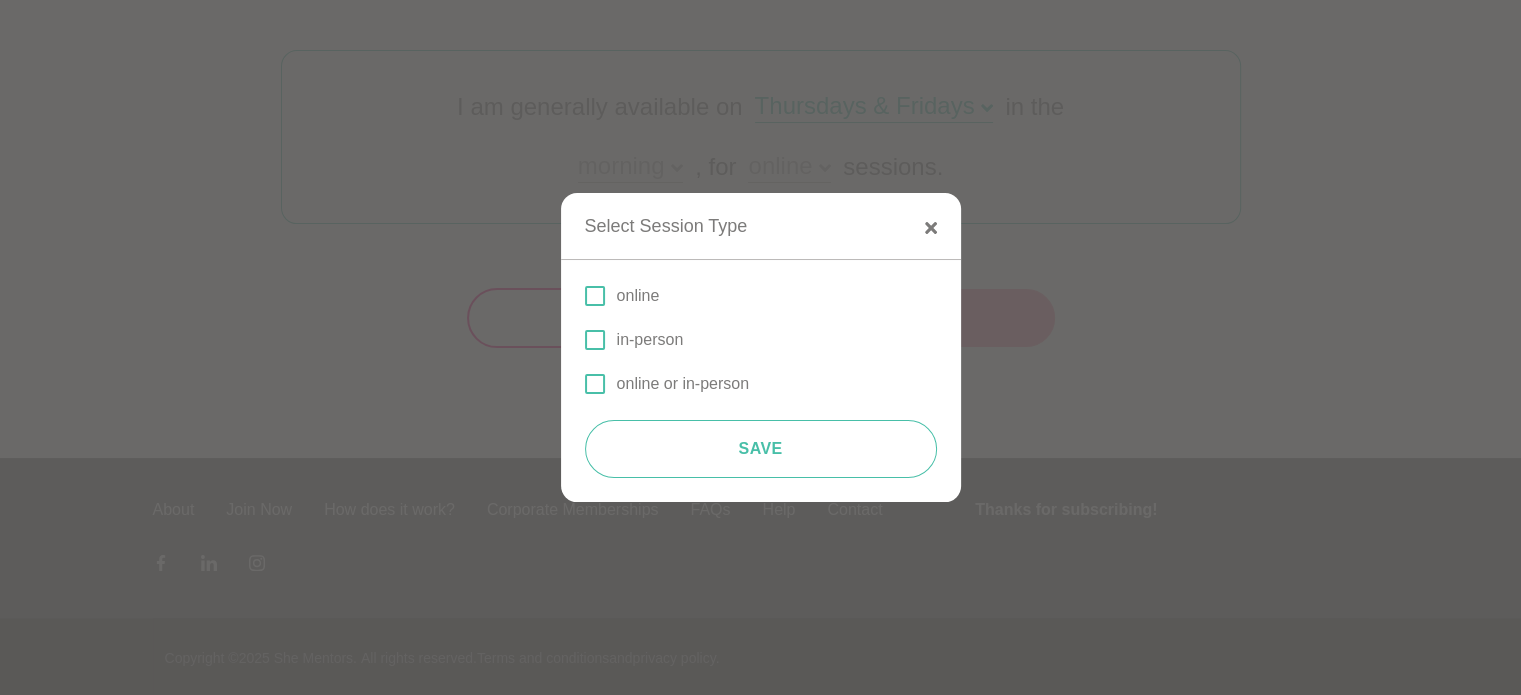 click on "online" at bounding box center [638, 296] 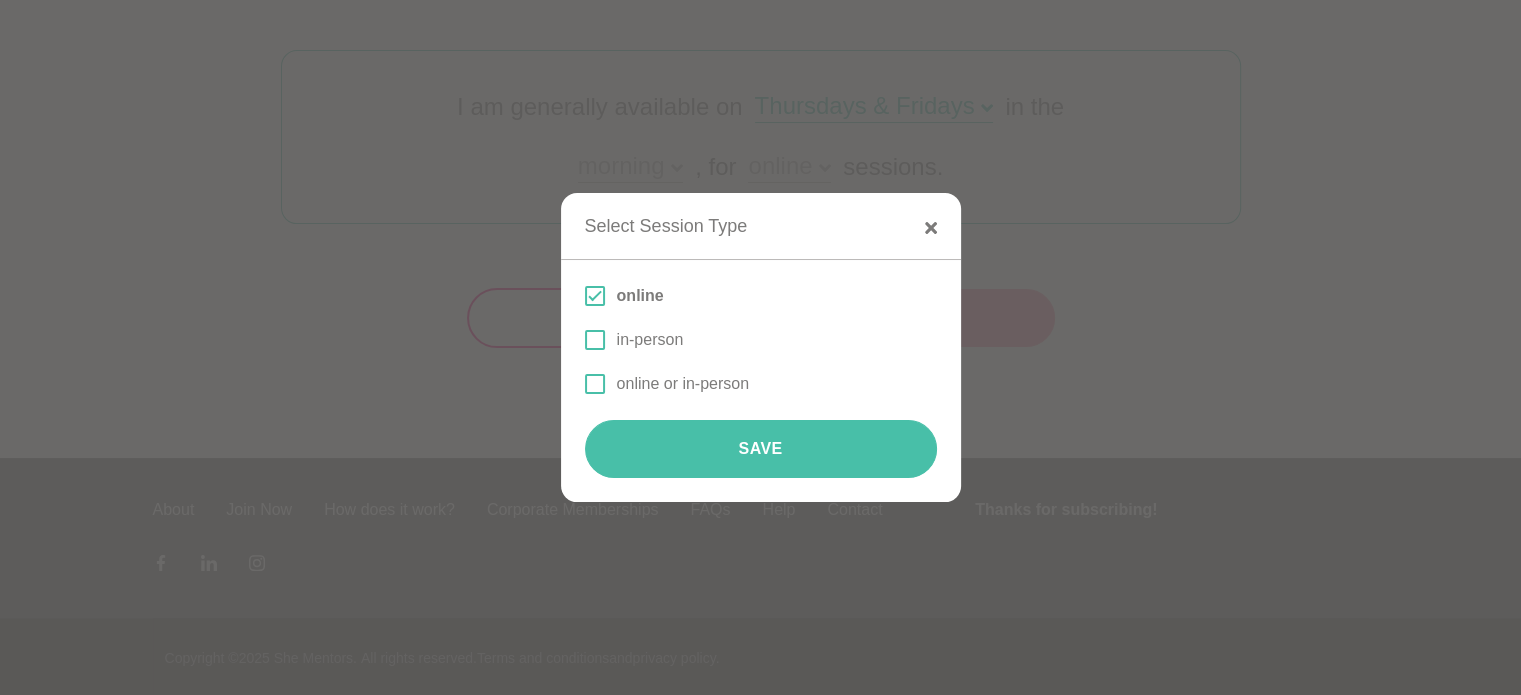 click on "Save" at bounding box center [761, 449] 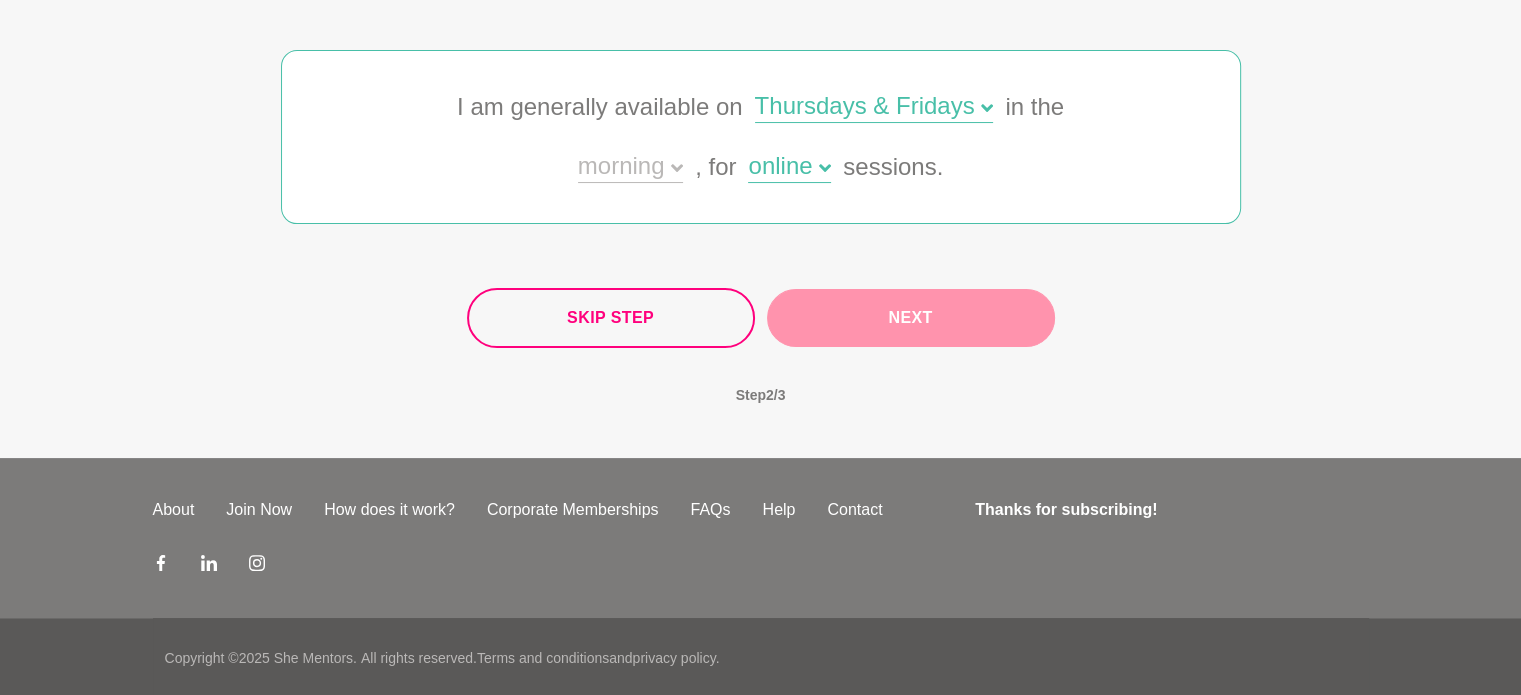 click on "morning" at bounding box center [630, 168] 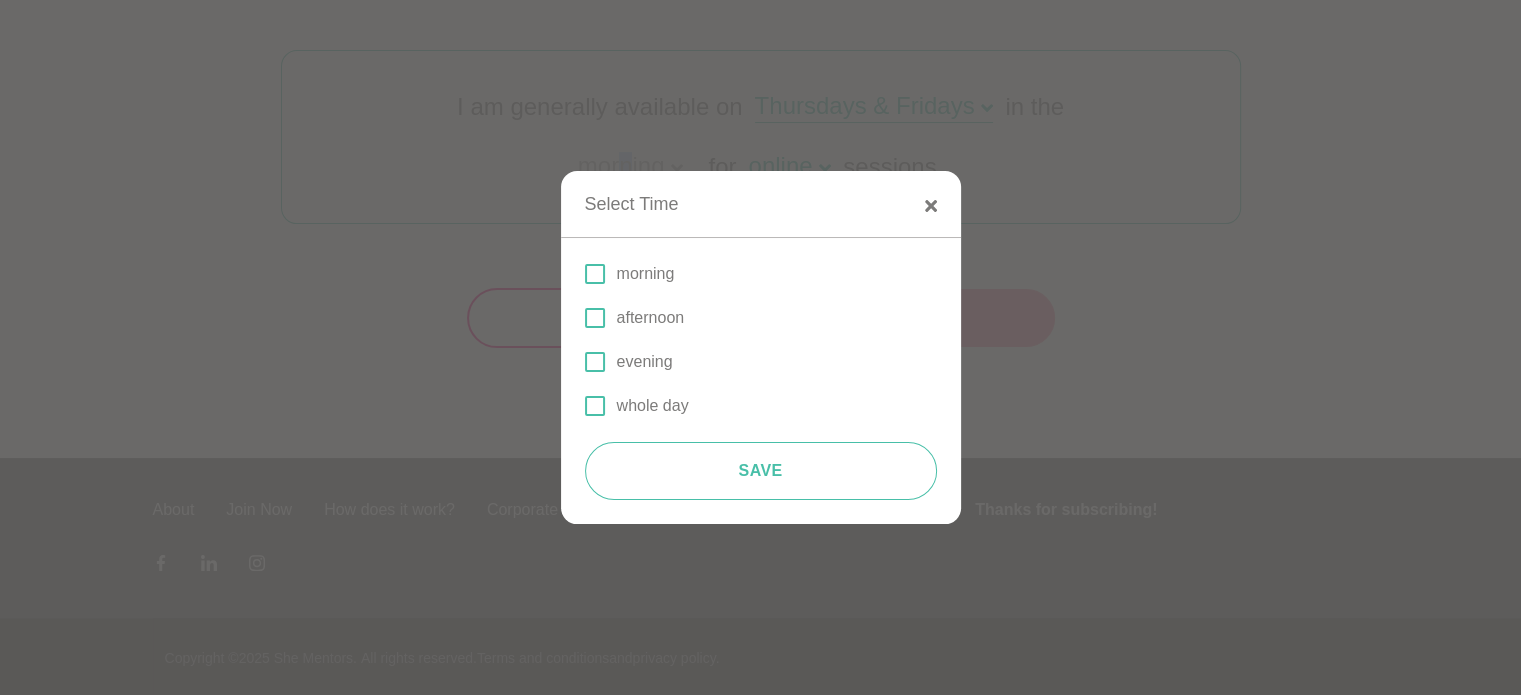 click at bounding box center [595, 274] 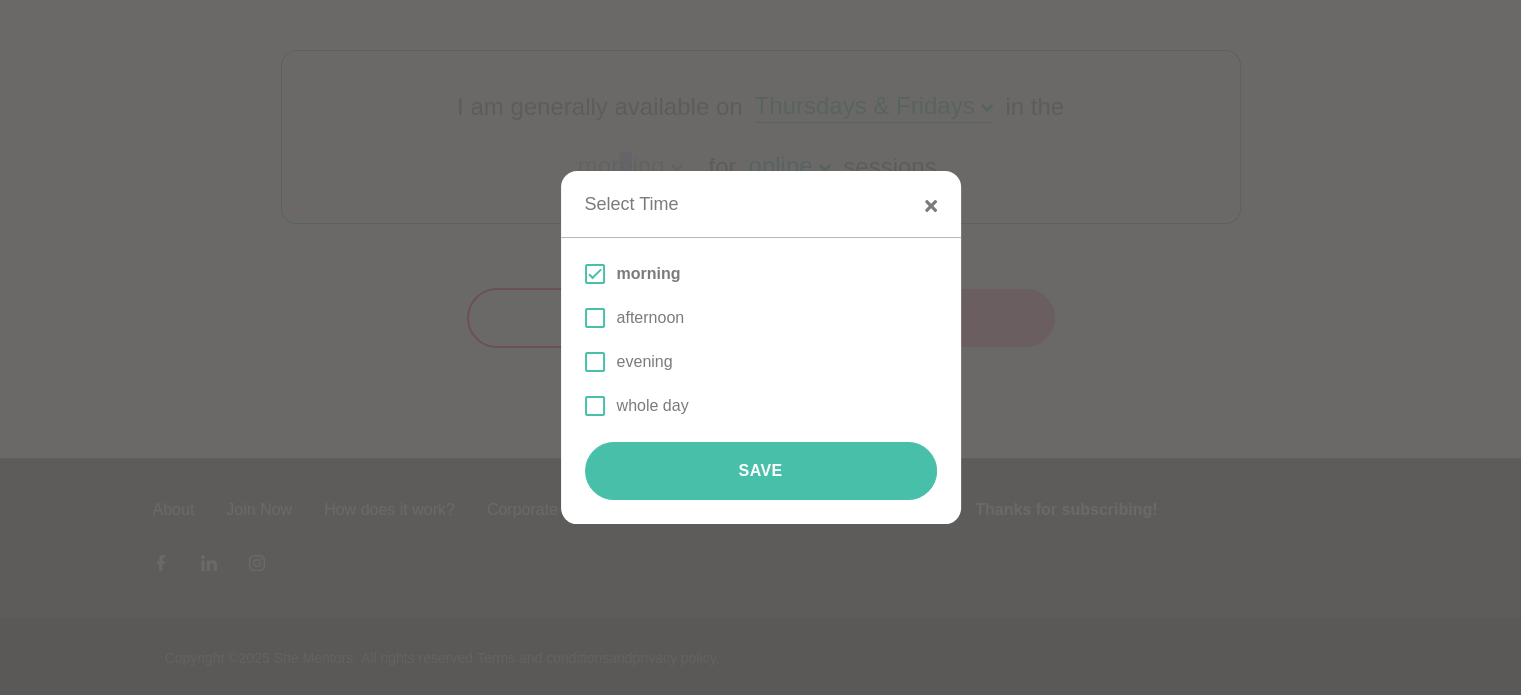 click on "Save" at bounding box center [761, 471] 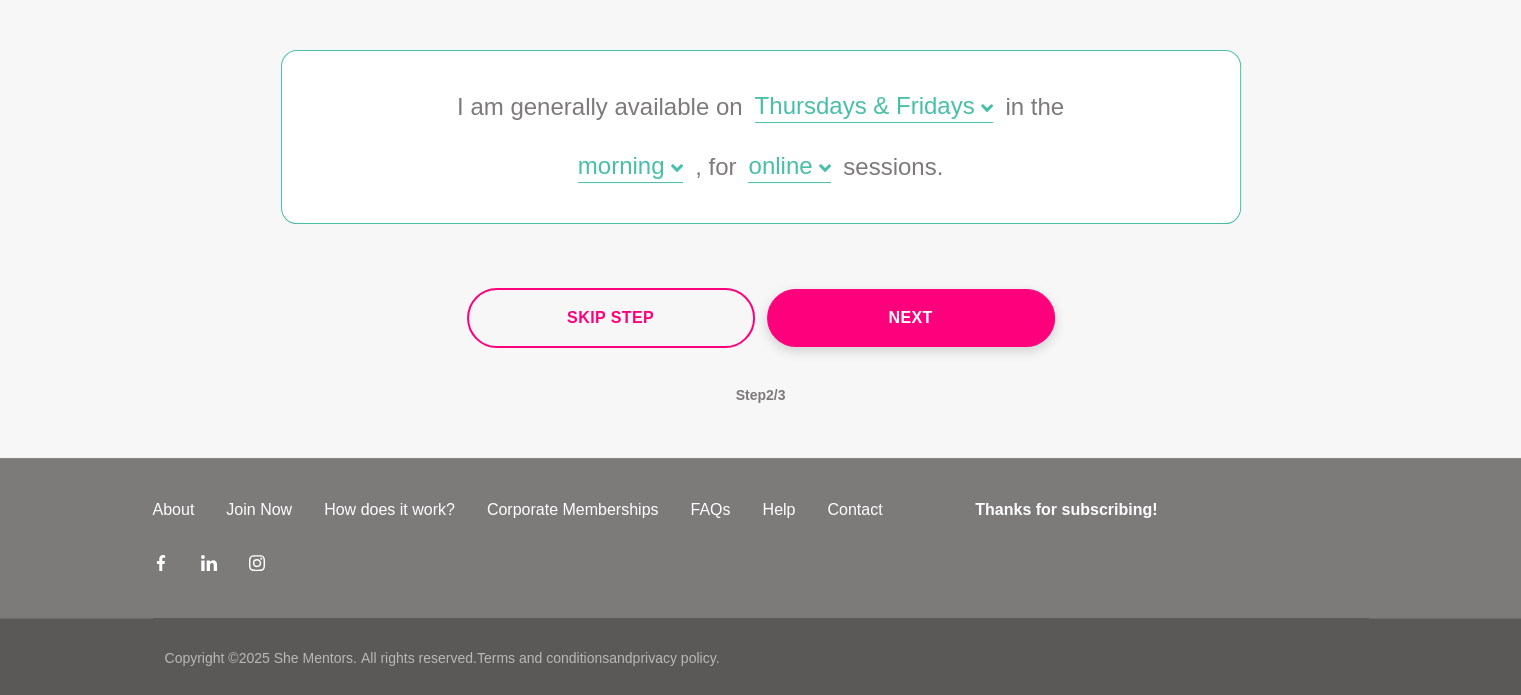 click on "What's your general availability?  (Recommended) This will show on your profile so mentee's know when you're available. I am generally available on Thursdays & Fridays   in the morning   , for online   sessions. Select Days Mondays Tuesdays Wednesdays Thursdays Fridays Saturdays Sundays OR All weekdays All weekends All days Save Select Time morning afternoon evening whole day Save Select Session Type online in-person online or in-person Save Skip Step Next Step  2 / 3" at bounding box center [761, 162] 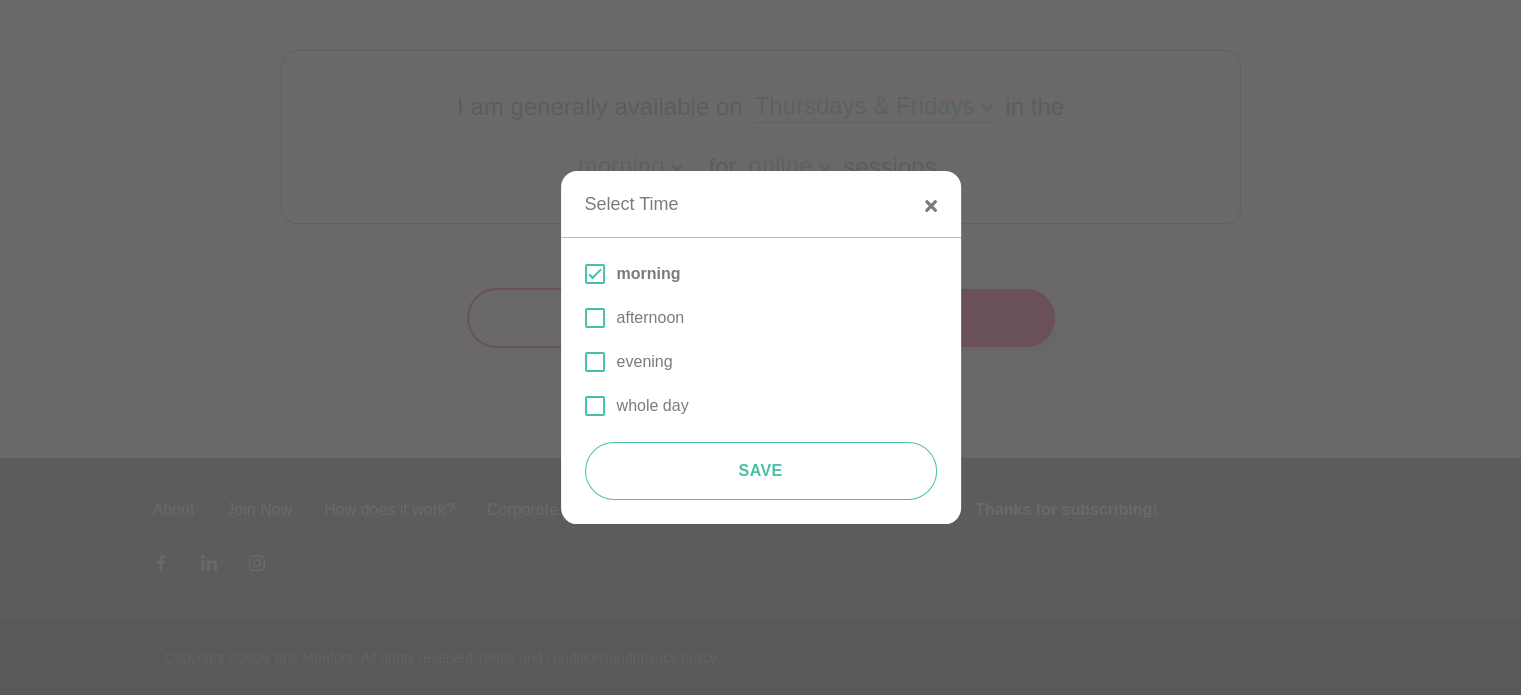 click at bounding box center [595, 318] 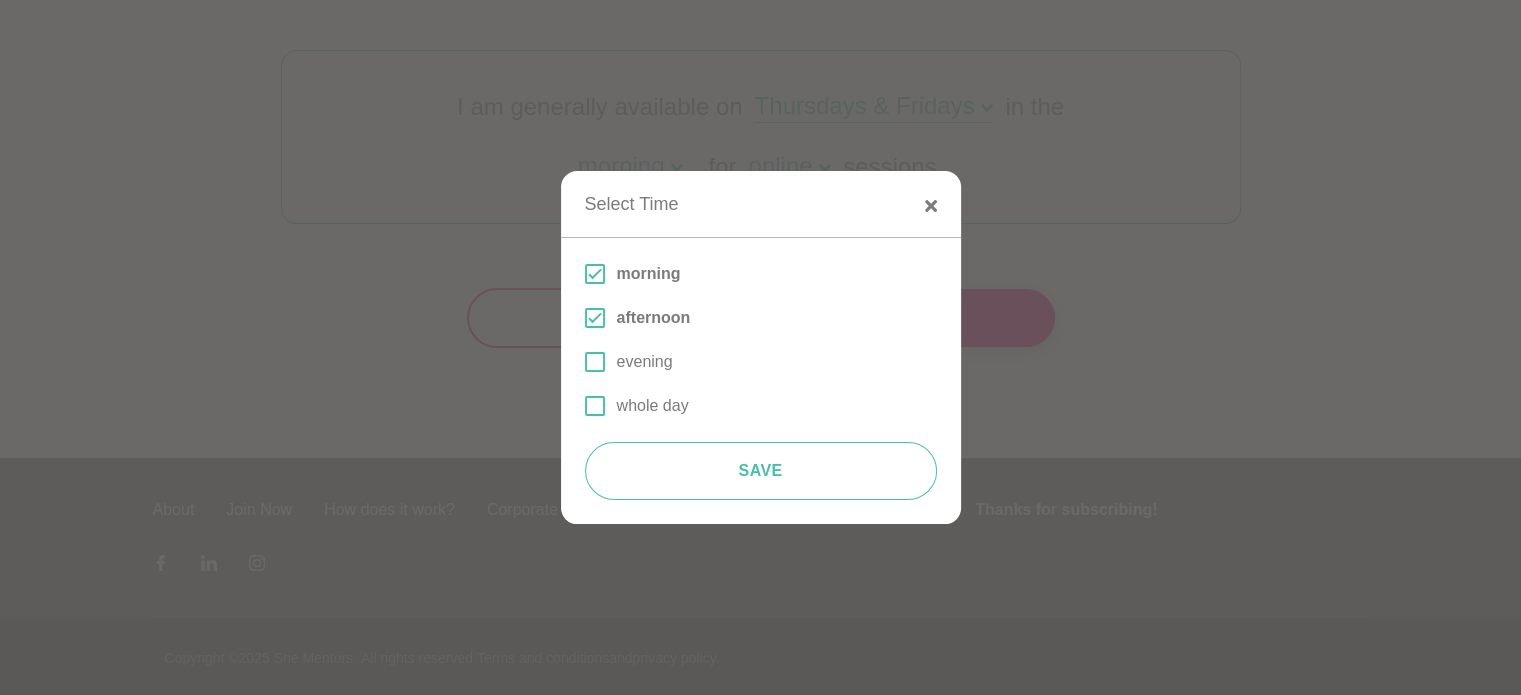 click at bounding box center [595, 362] 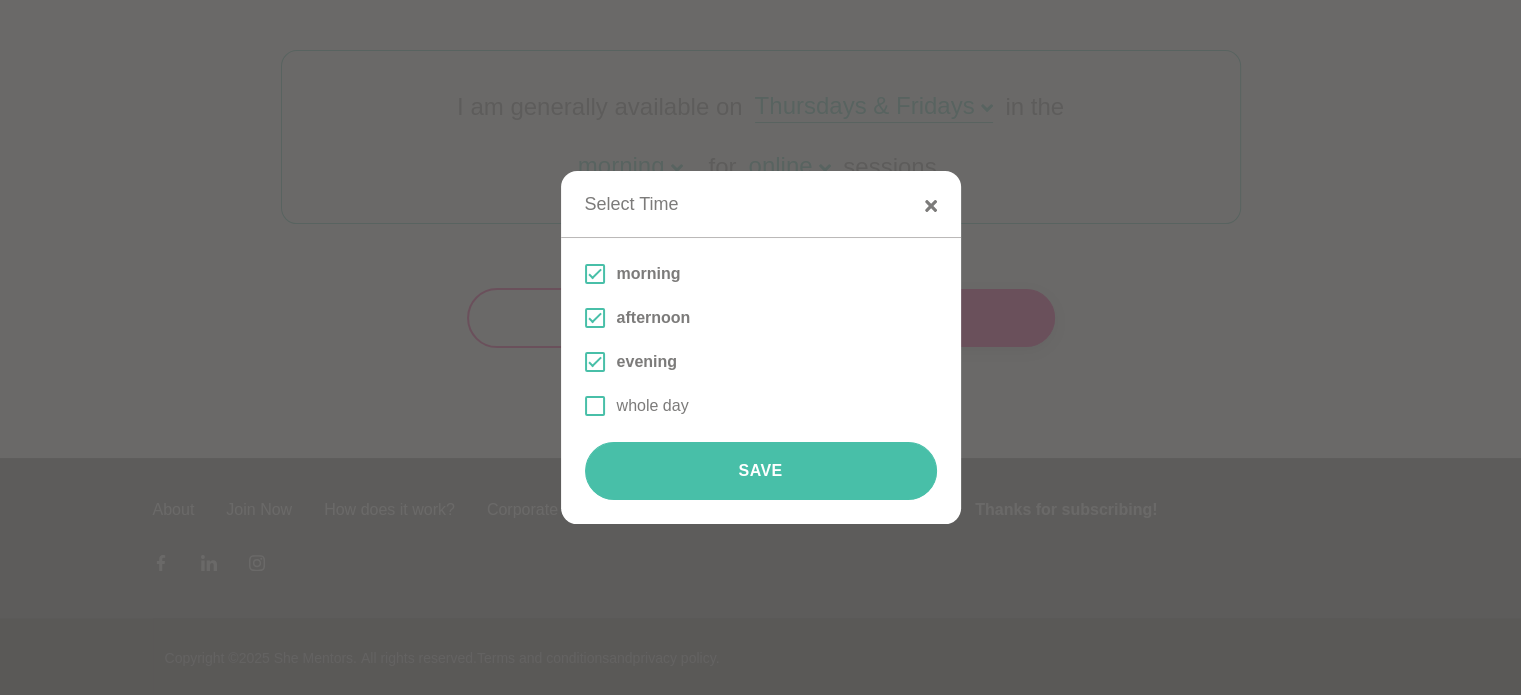 click on "Save" at bounding box center (761, 471) 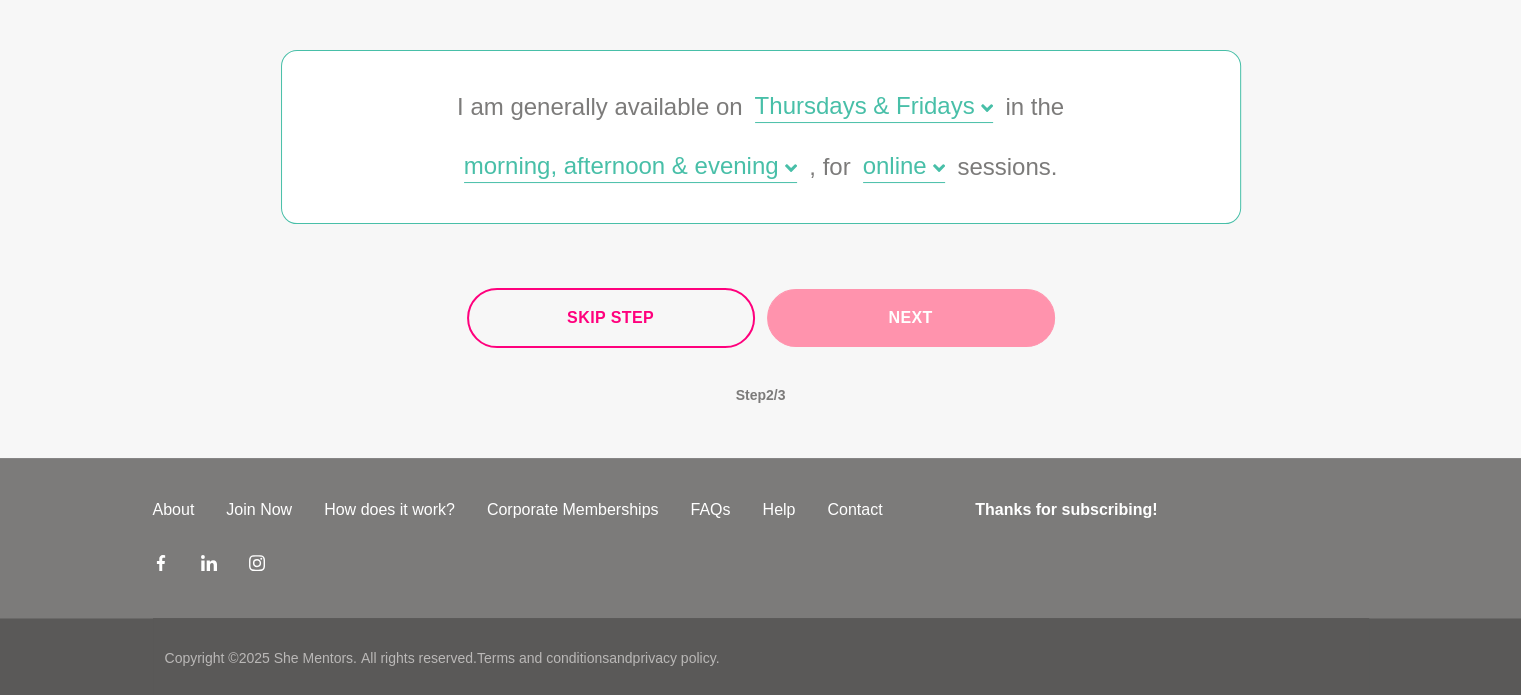 click on "Next" at bounding box center (911, 318) 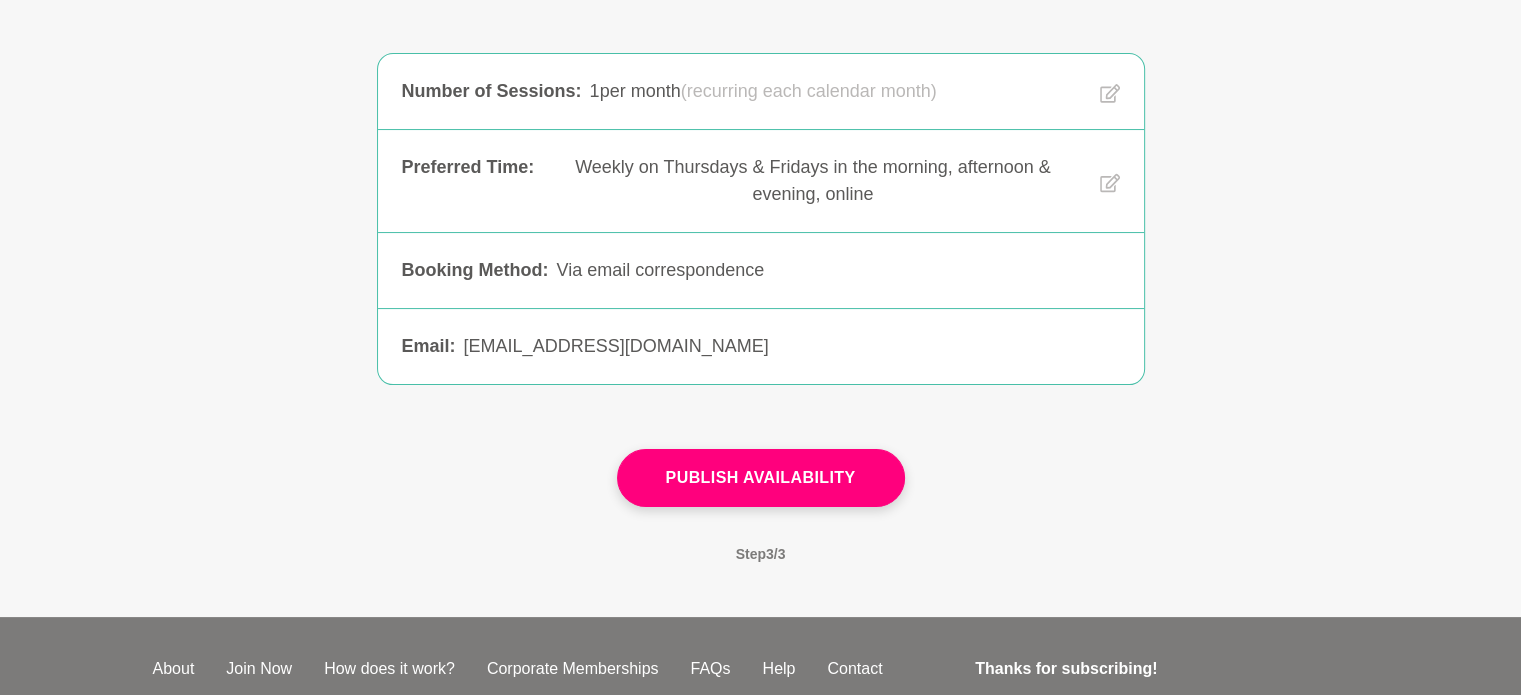 scroll, scrollTop: 200, scrollLeft: 0, axis: vertical 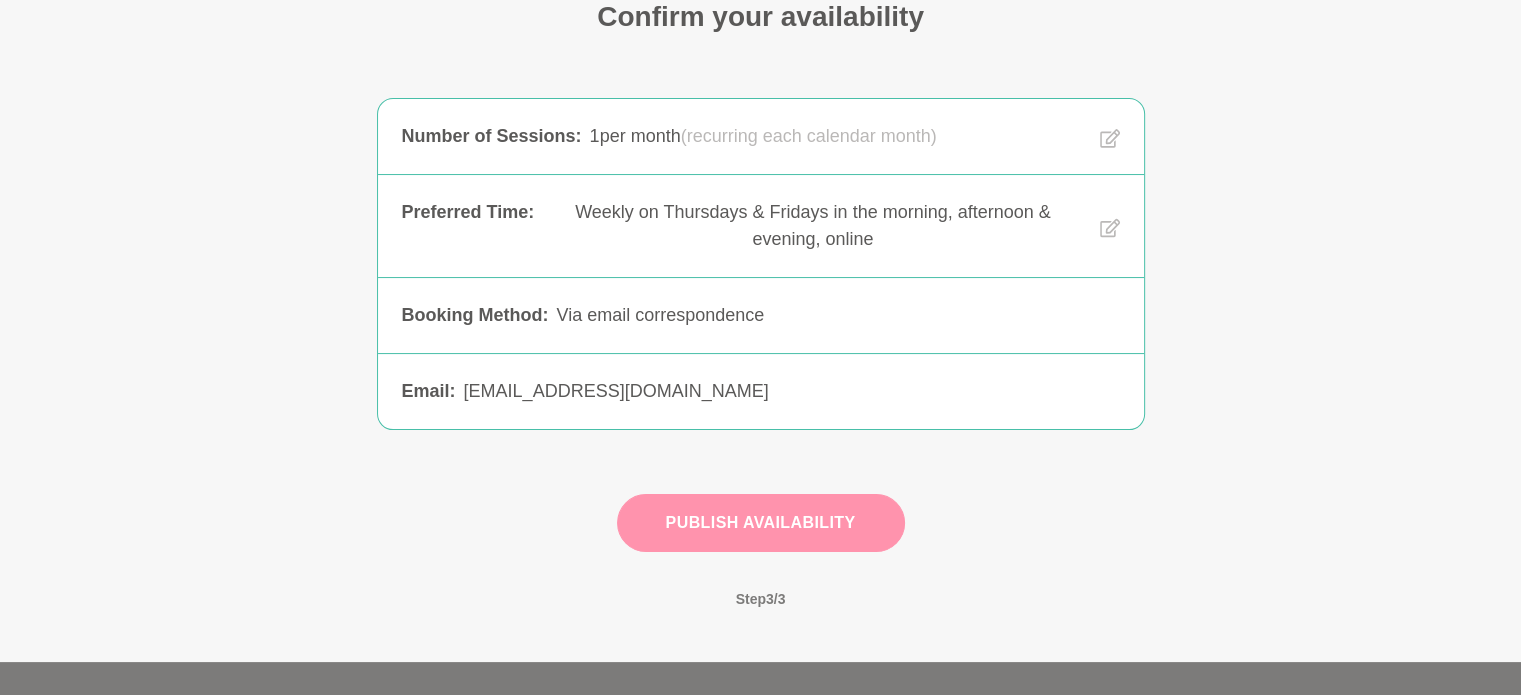 click on "Publish Availability" at bounding box center (761, 523) 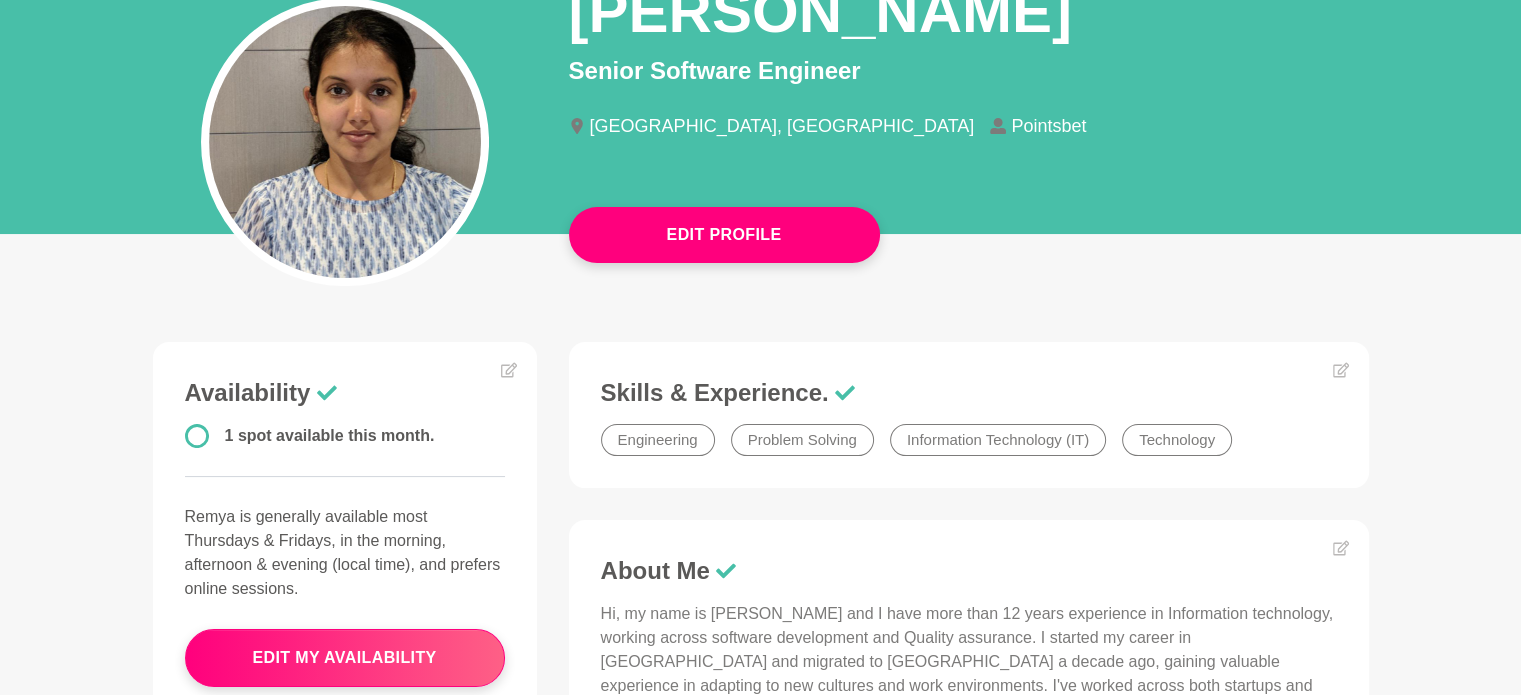 scroll, scrollTop: 0, scrollLeft: 0, axis: both 